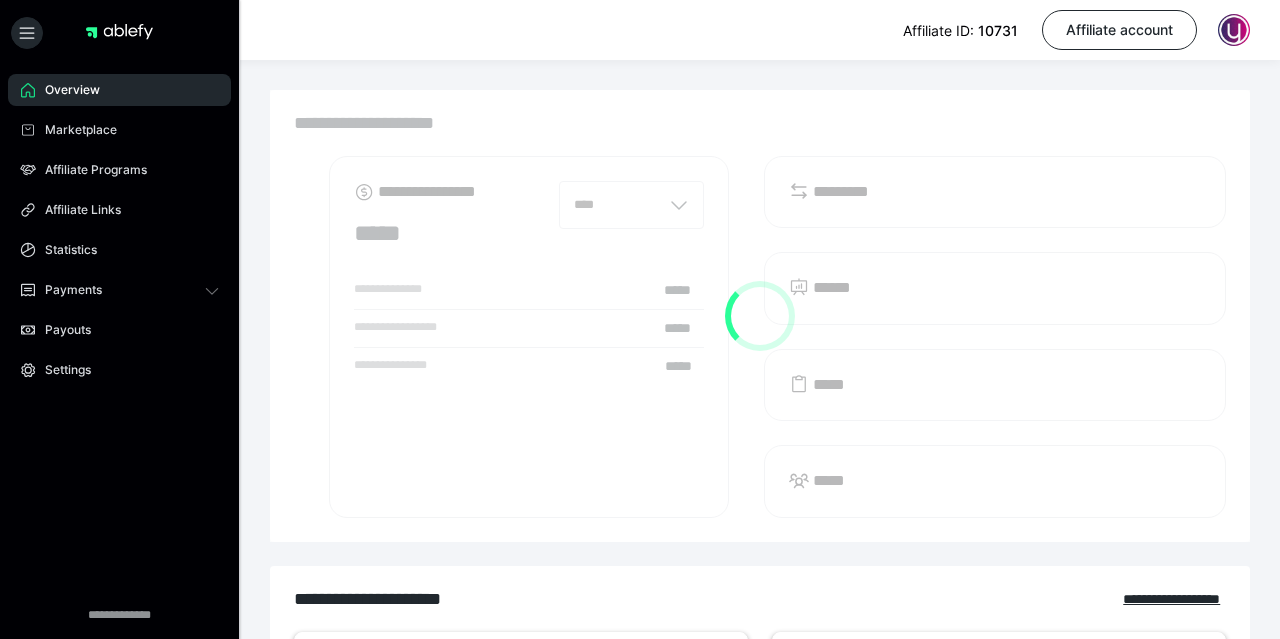 scroll, scrollTop: 0, scrollLeft: 0, axis: both 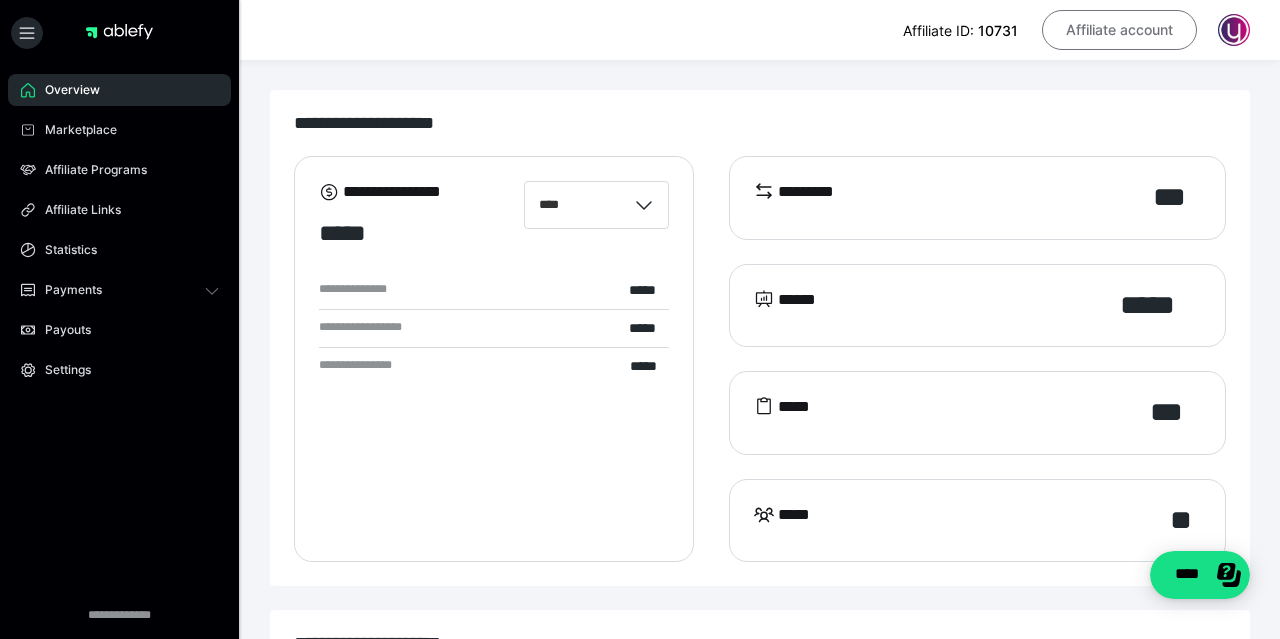 click on "Affiliate account" at bounding box center [1119, 30] 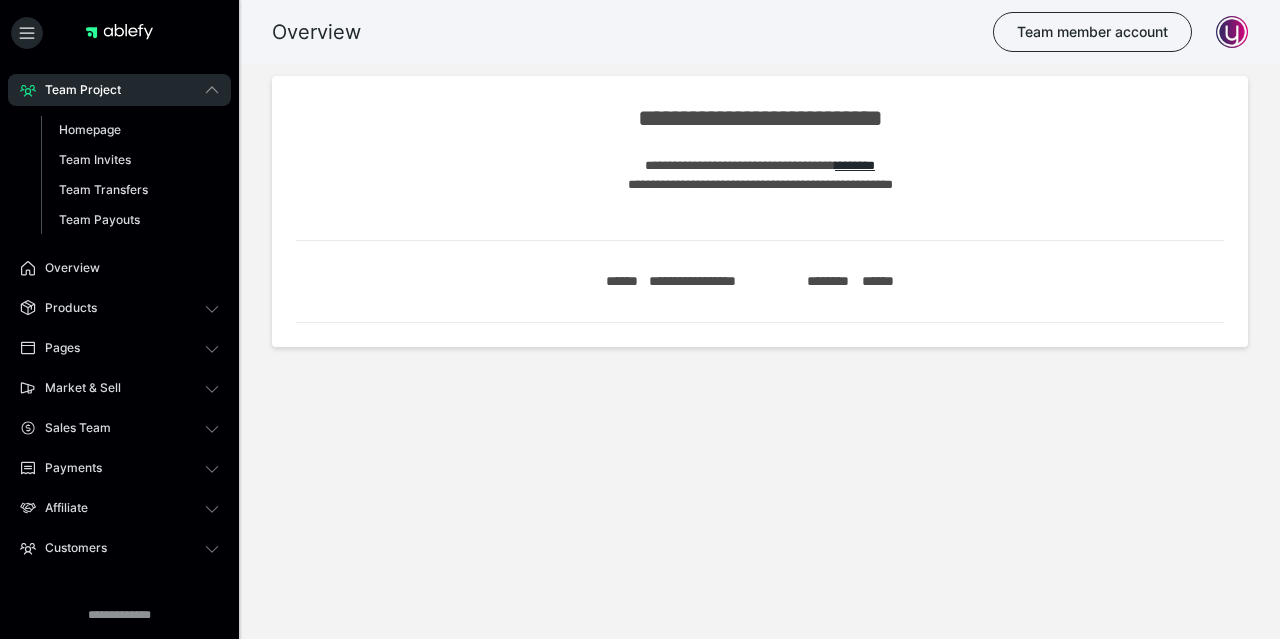 scroll, scrollTop: 0, scrollLeft: 0, axis: both 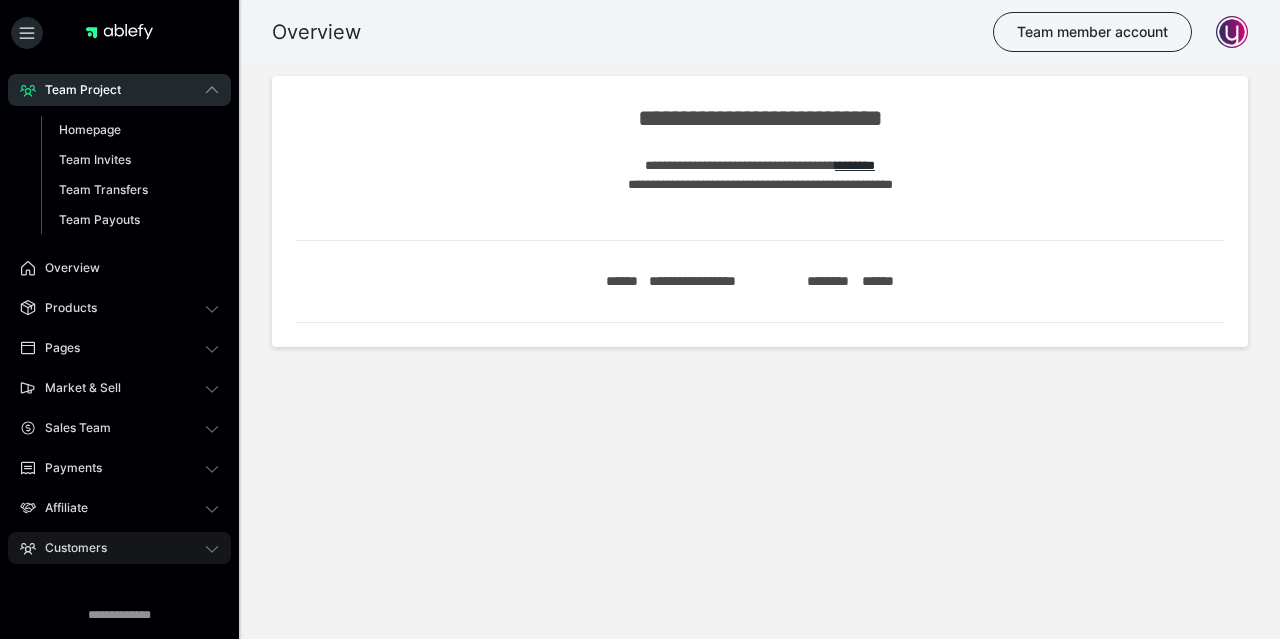 click on "Customers" at bounding box center [69, 548] 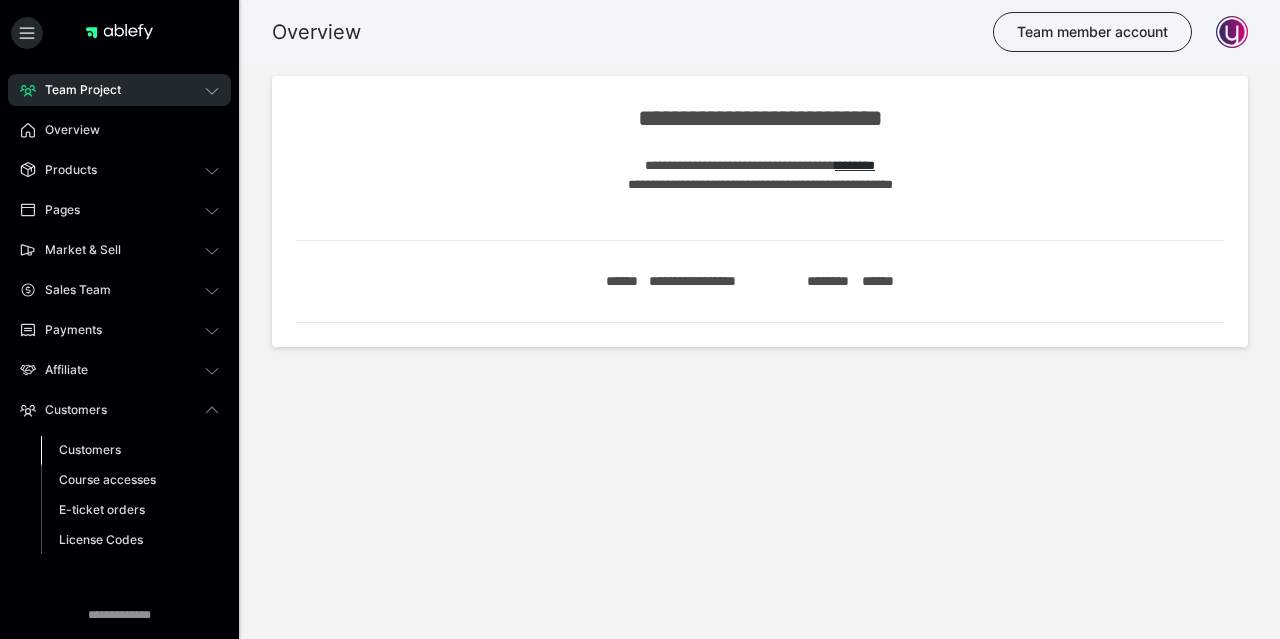 click on "Customers" at bounding box center [90, 449] 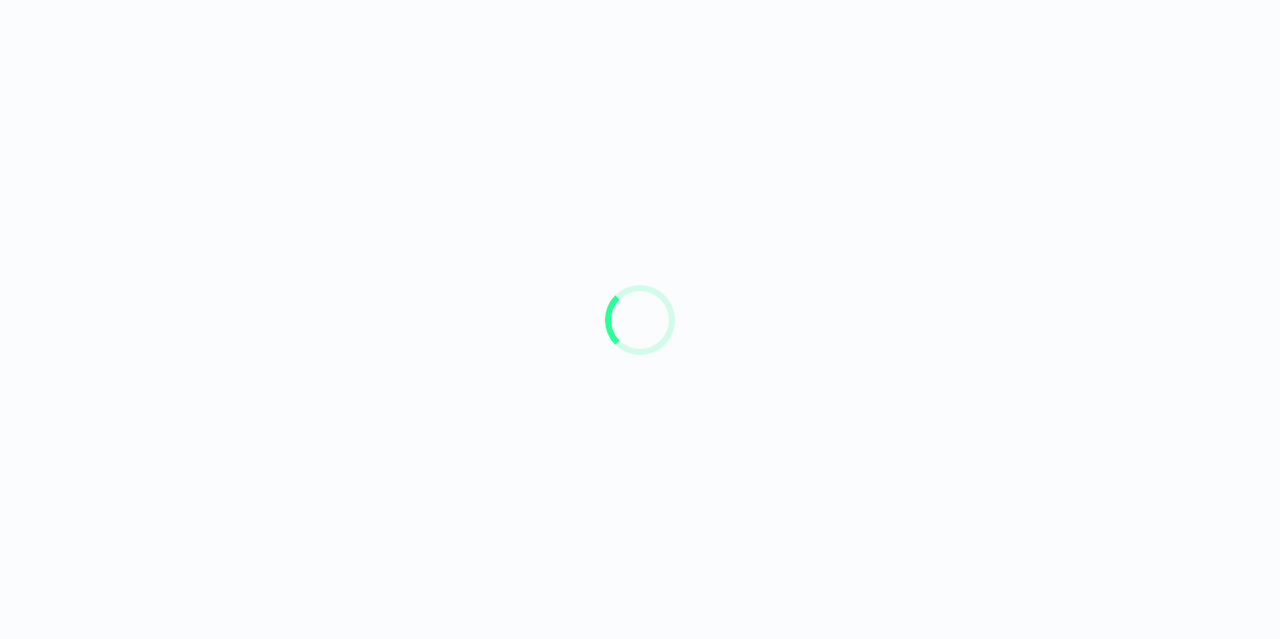 scroll, scrollTop: 0, scrollLeft: 0, axis: both 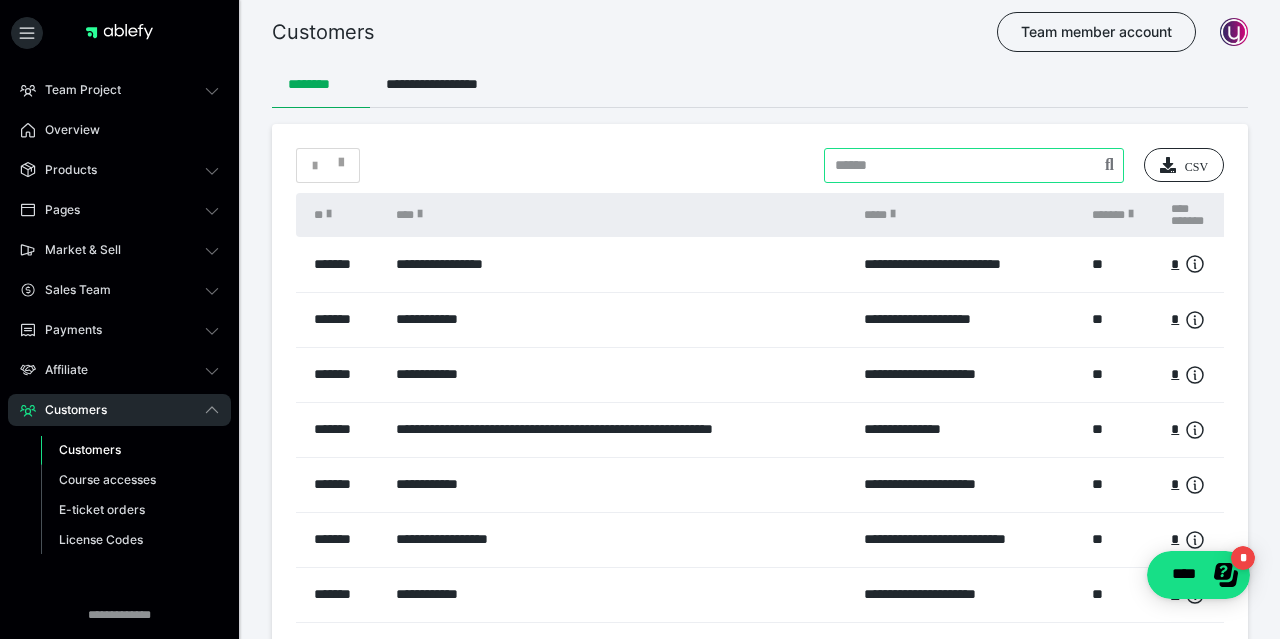 click at bounding box center [974, 165] 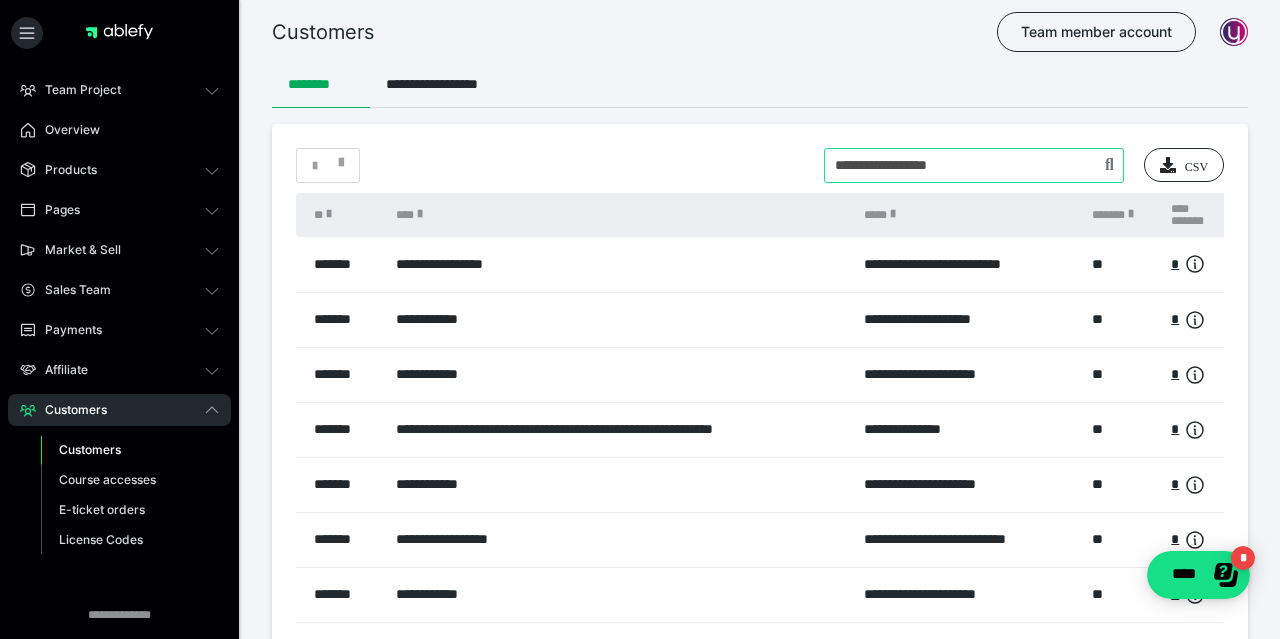 type on "**********" 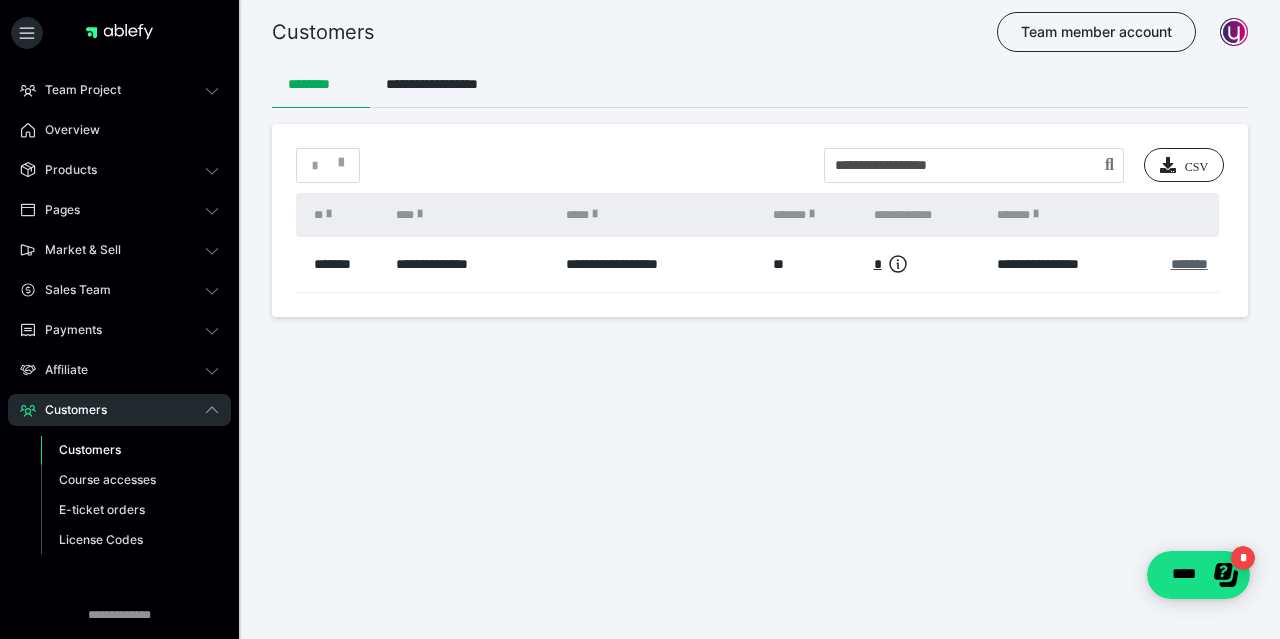 click on "*******" at bounding box center (1189, 264) 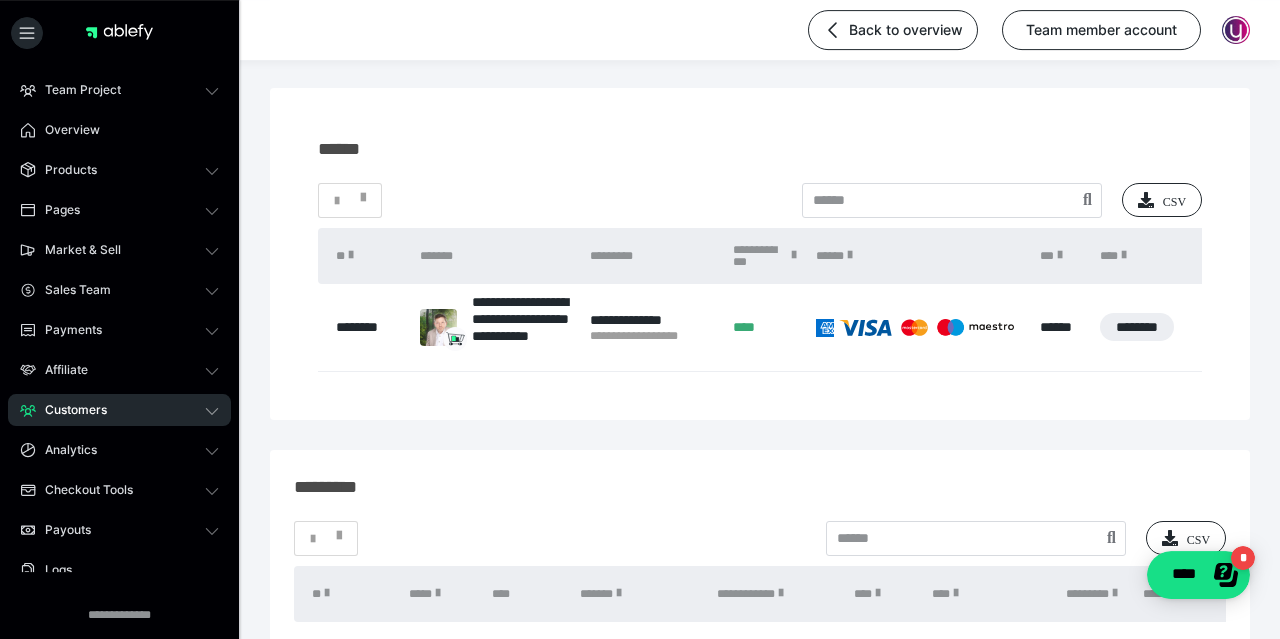 scroll, scrollTop: 156, scrollLeft: 0, axis: vertical 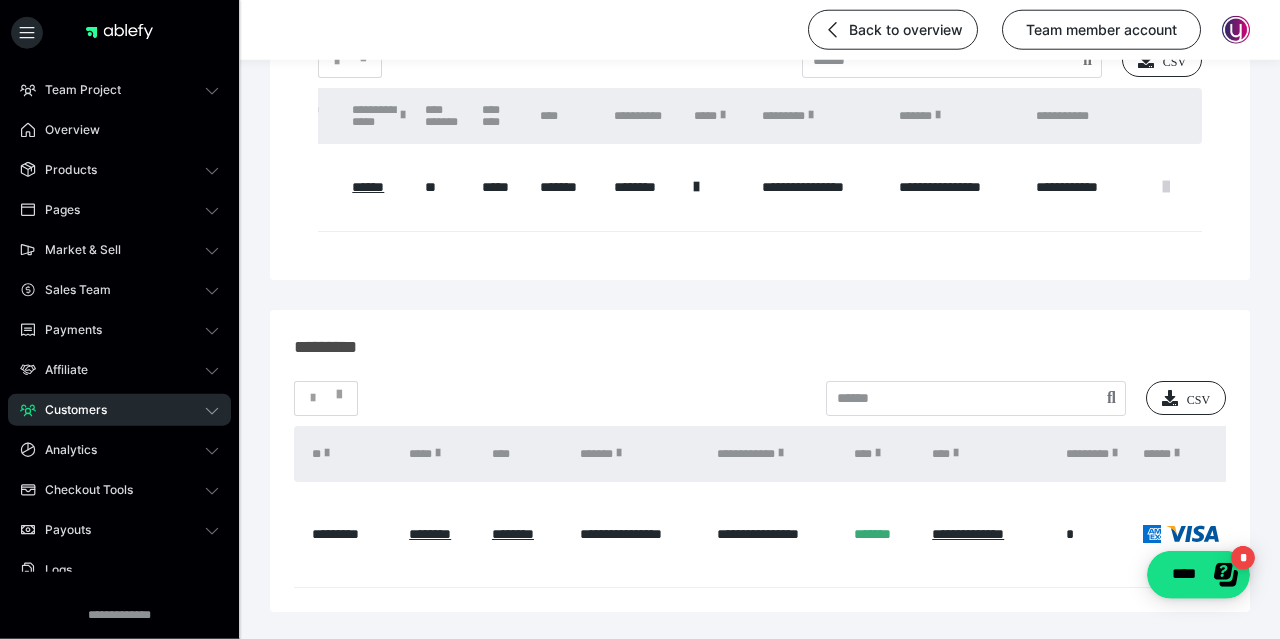 click at bounding box center (1166, 187) 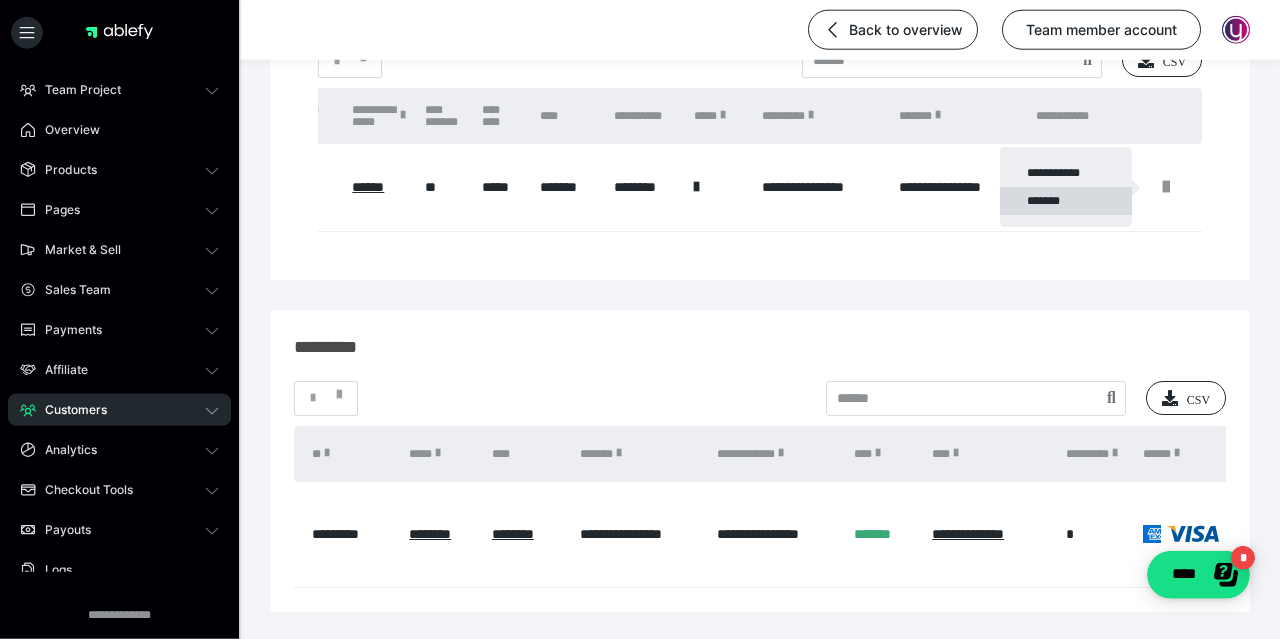 click on "*******" at bounding box center [1066, 201] 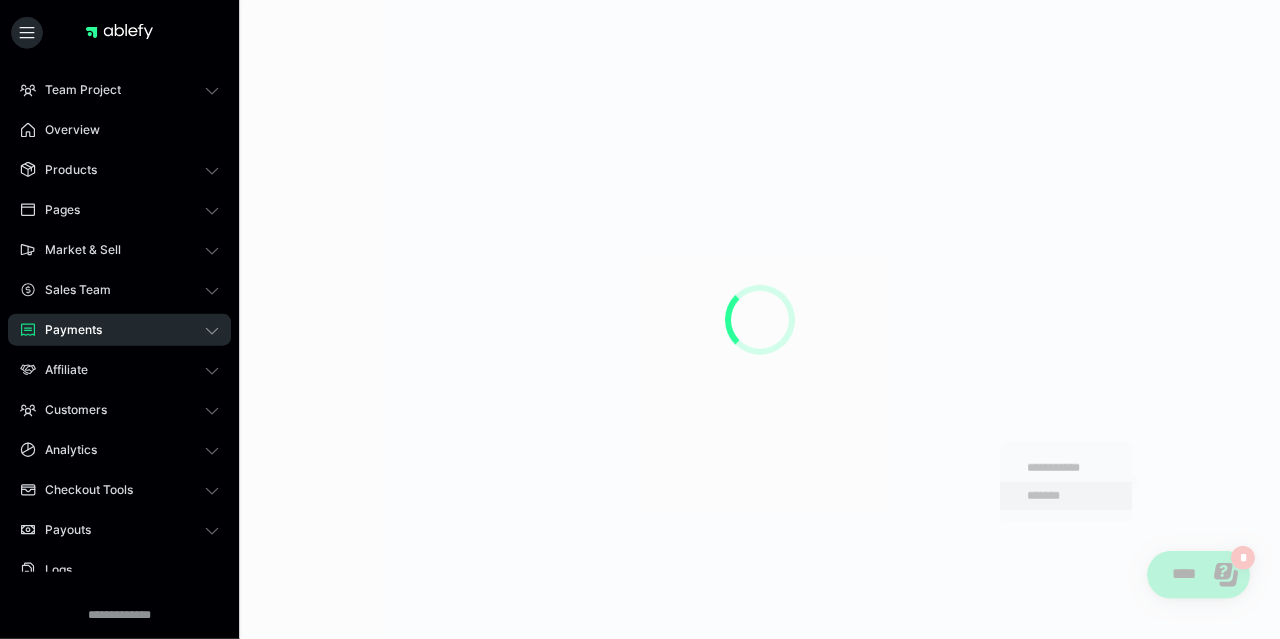 scroll, scrollTop: 0, scrollLeft: 0, axis: both 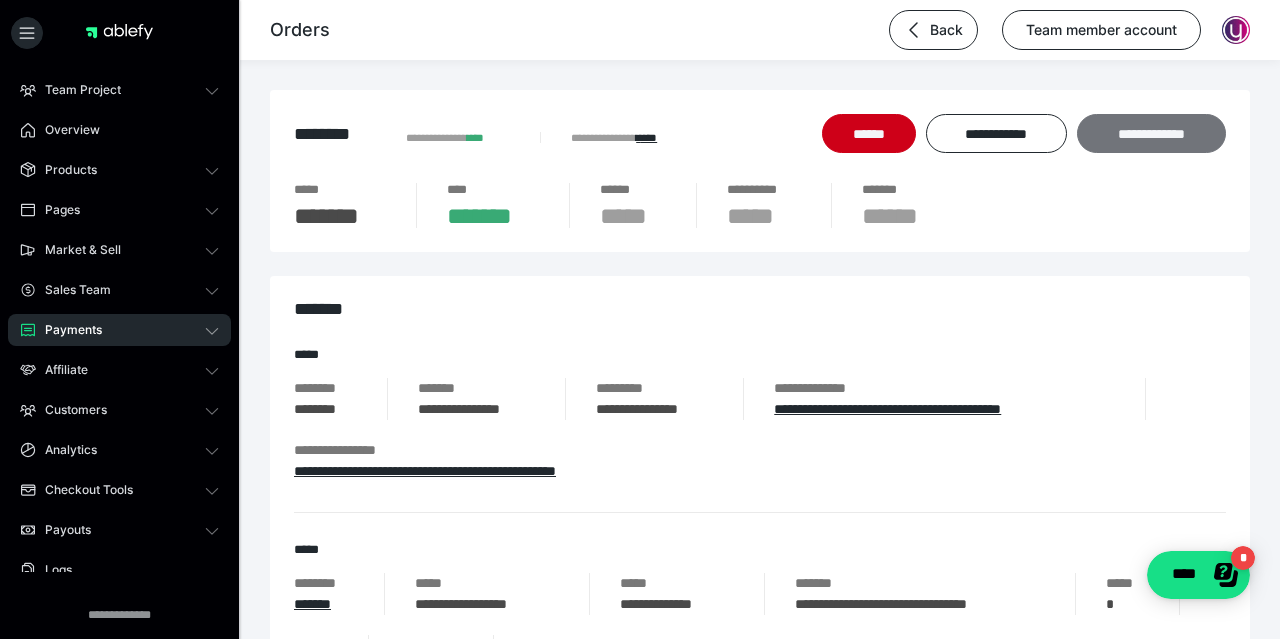 click on "**********" at bounding box center (1151, 133) 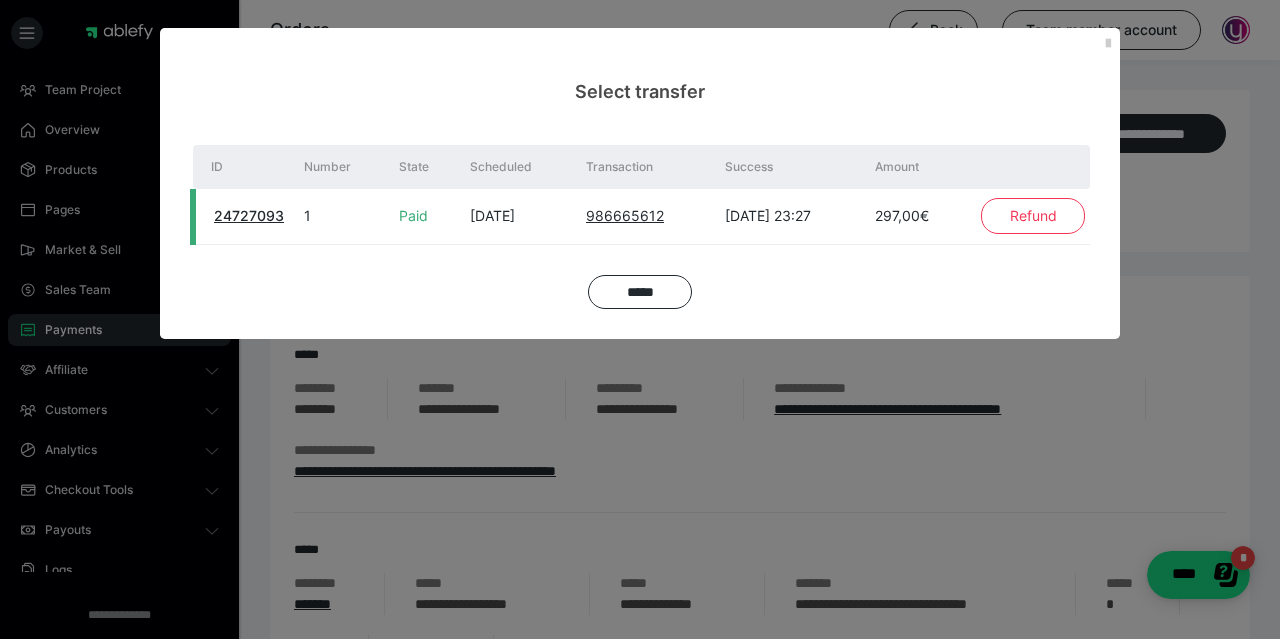 click on "Refund" at bounding box center (1033, 216) 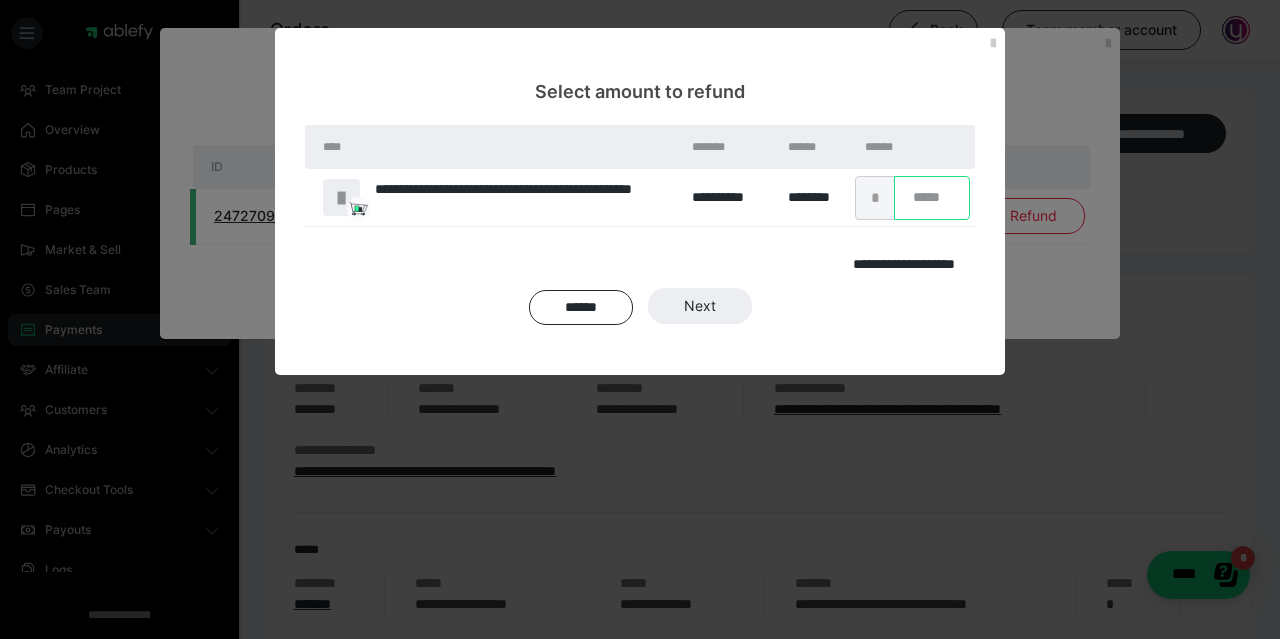 click on "*" at bounding box center (932, 198) 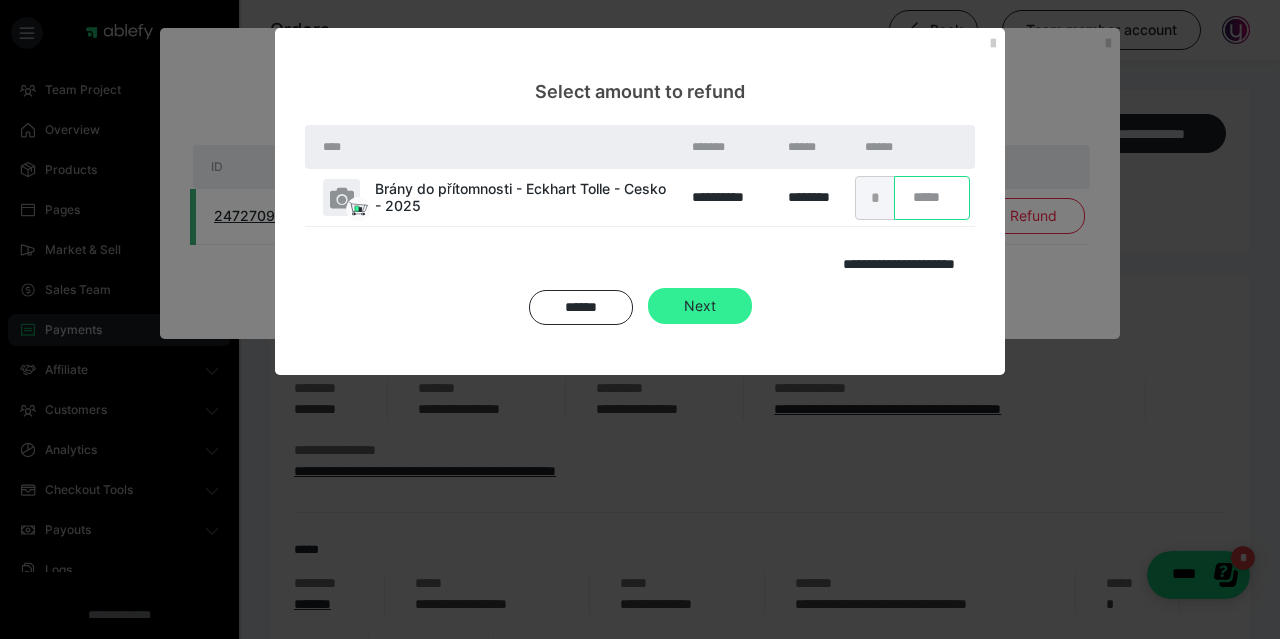 type on "***" 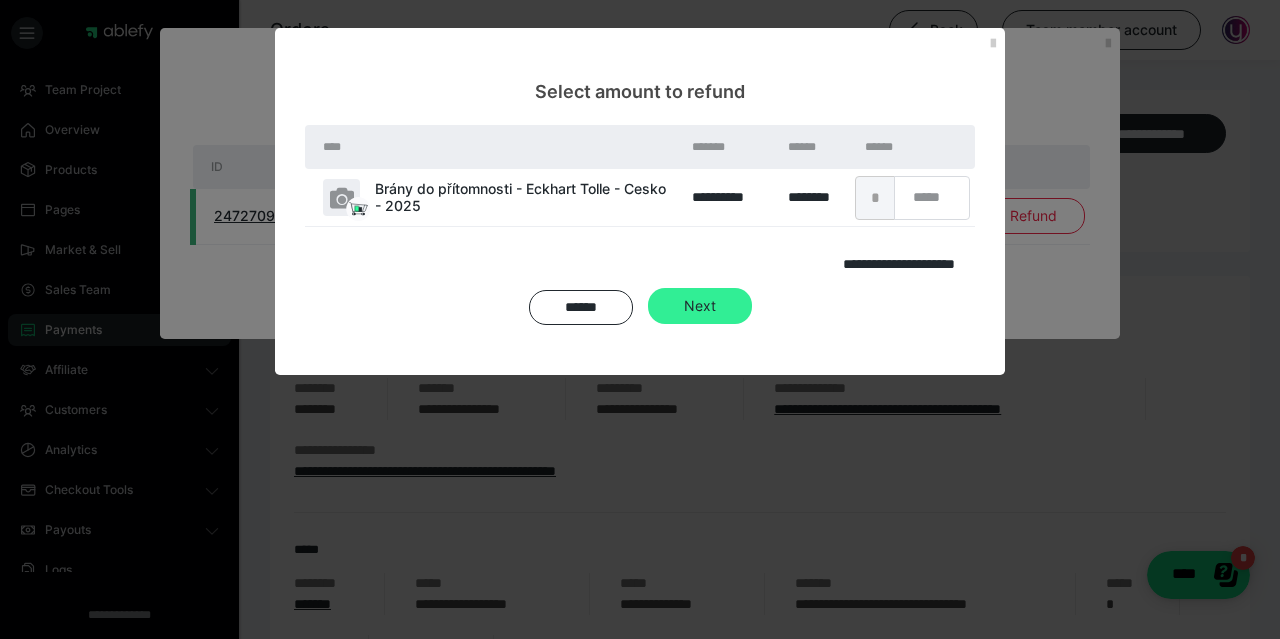 click on "Next" at bounding box center (700, 306) 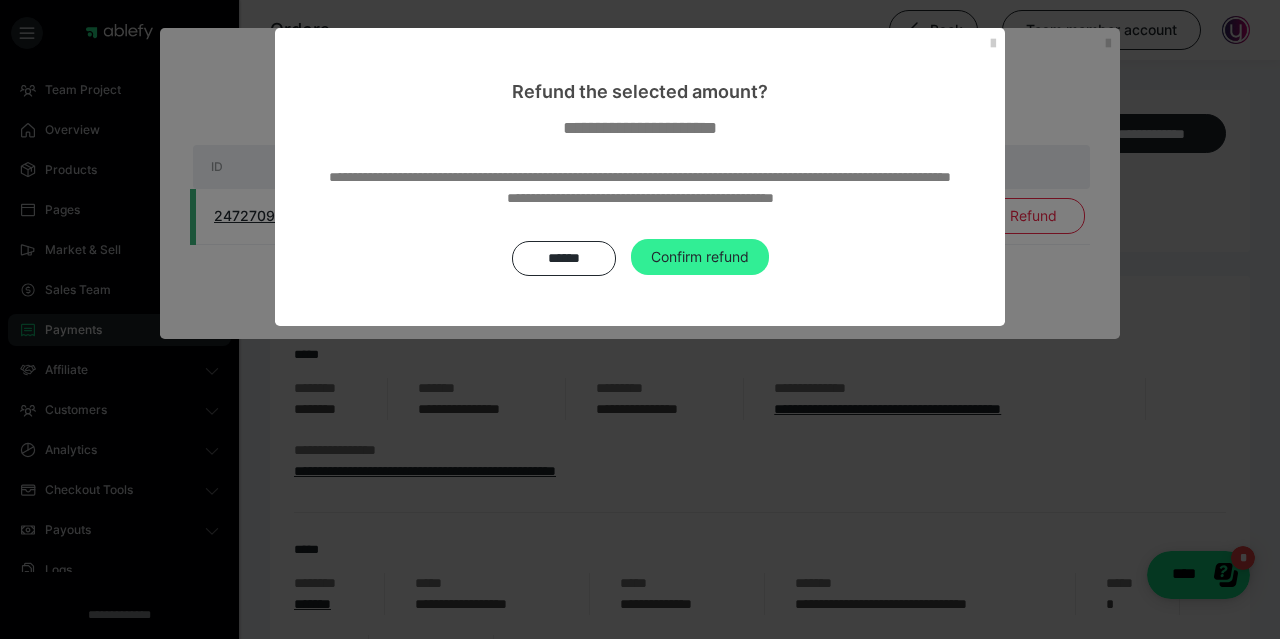 click on "Confirm refund" at bounding box center (700, 257) 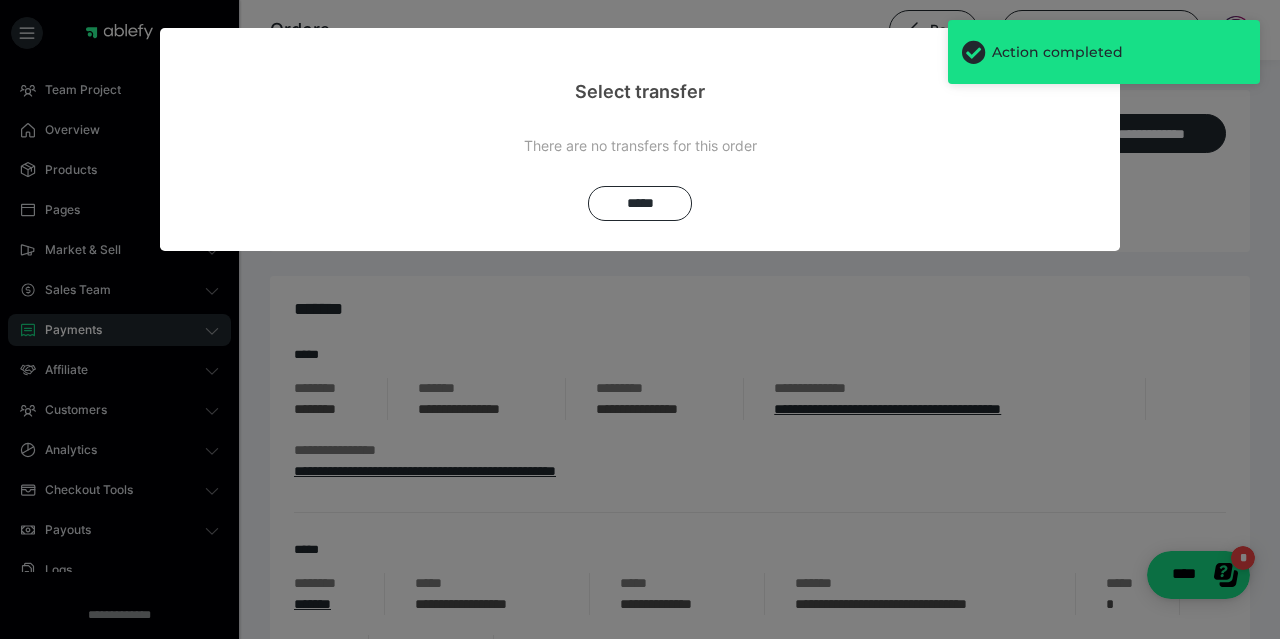 scroll, scrollTop: 0, scrollLeft: 133, axis: horizontal 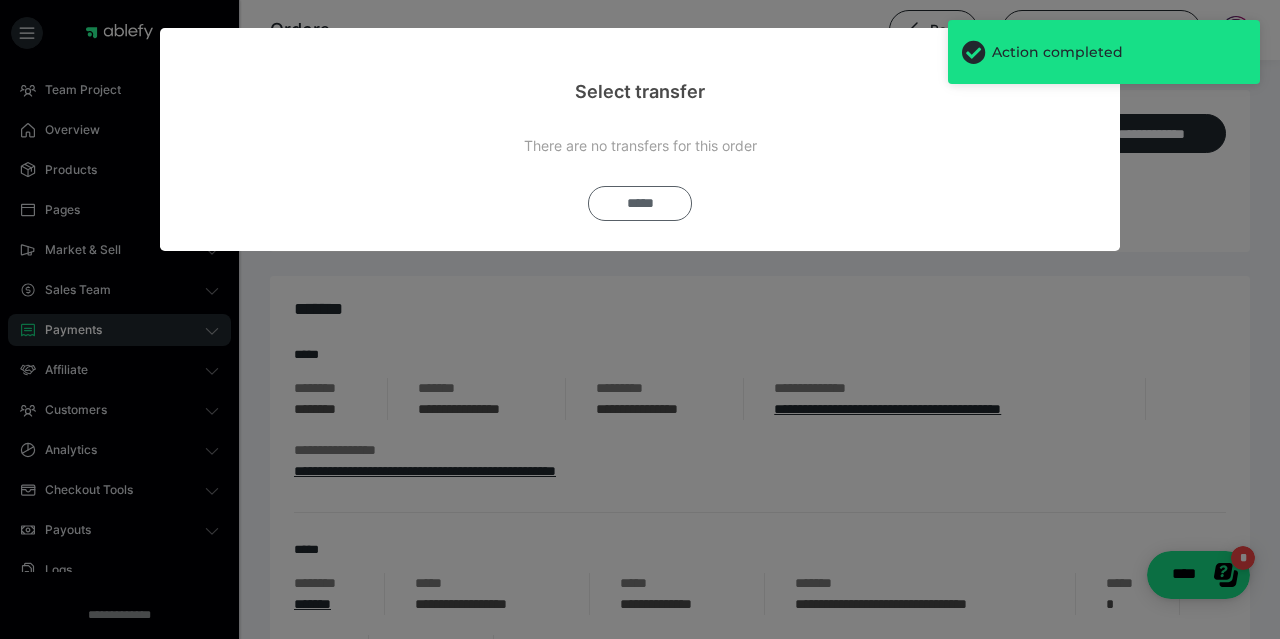 click on "*****" at bounding box center [640, 203] 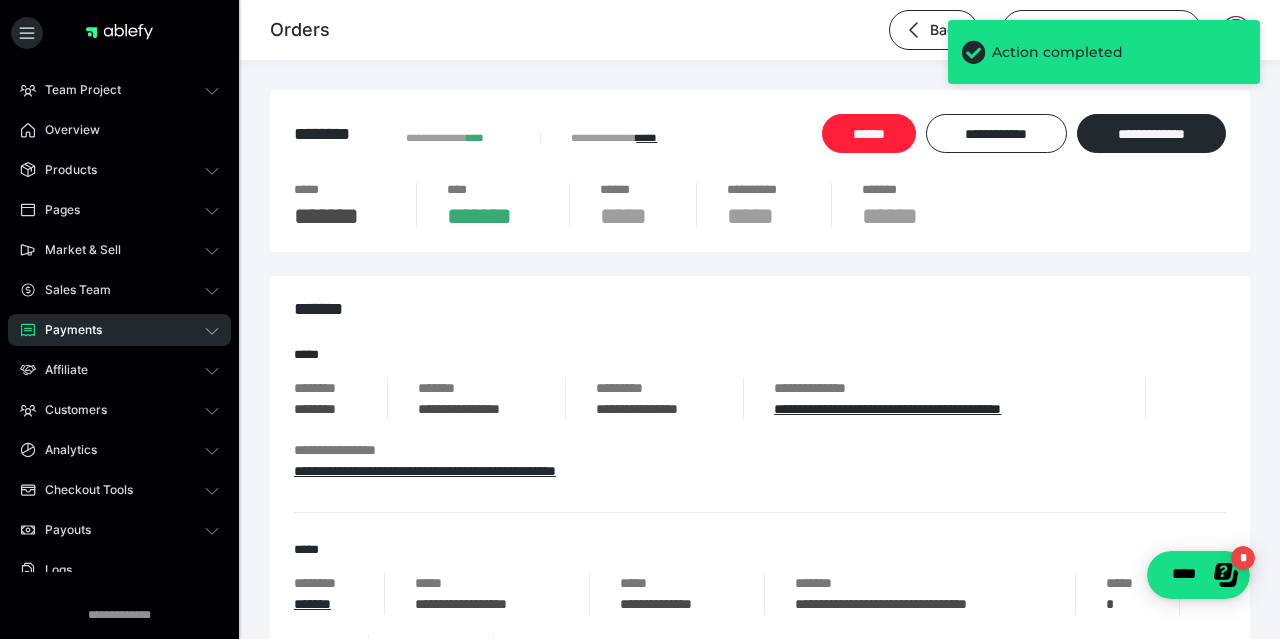 click on "******" at bounding box center [869, 133] 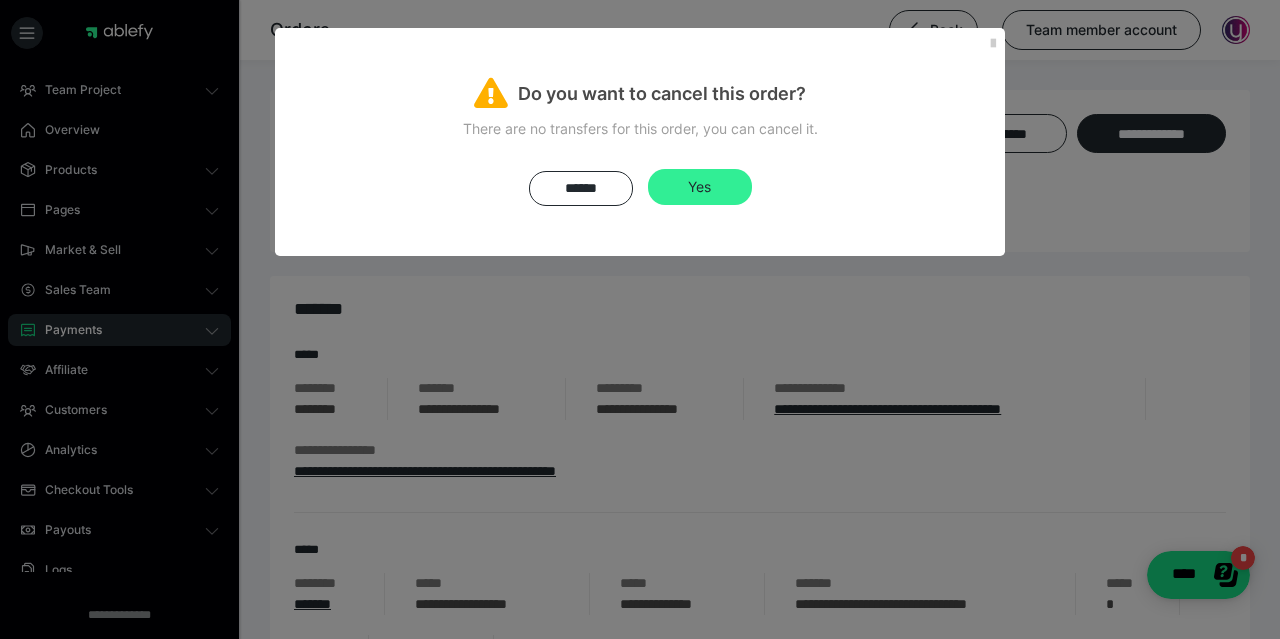 click on "Yes" at bounding box center (699, 186) 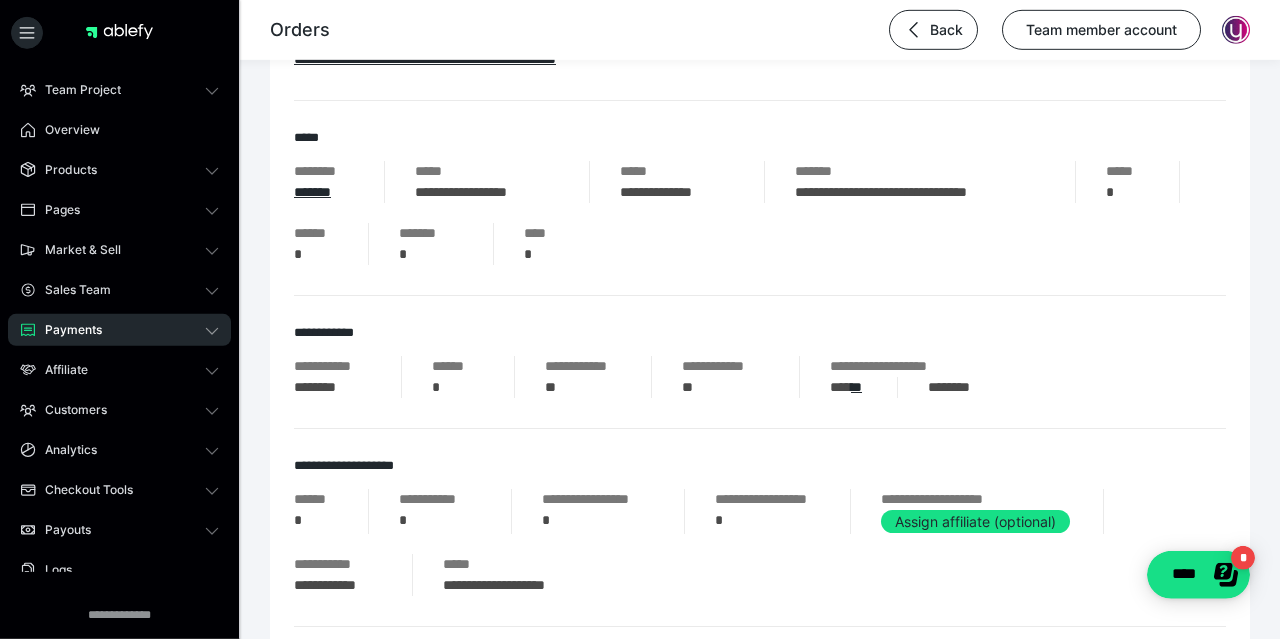 scroll, scrollTop: 0, scrollLeft: 0, axis: both 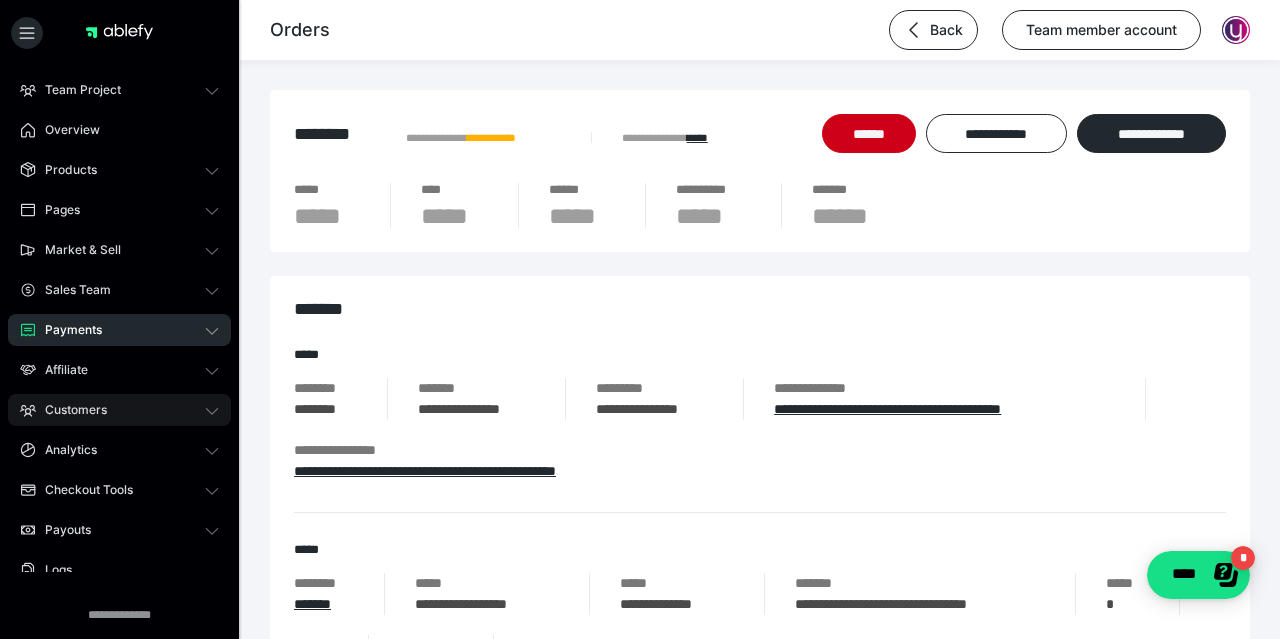 click on "Customers" at bounding box center (69, 410) 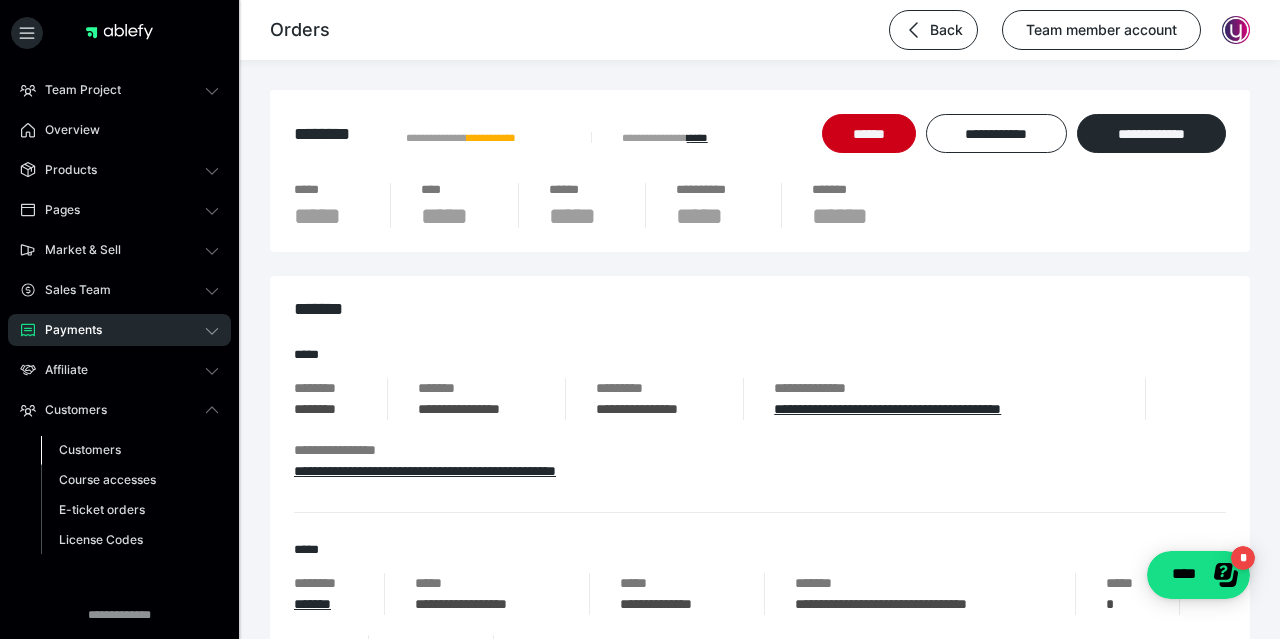click on "Customers" at bounding box center [90, 449] 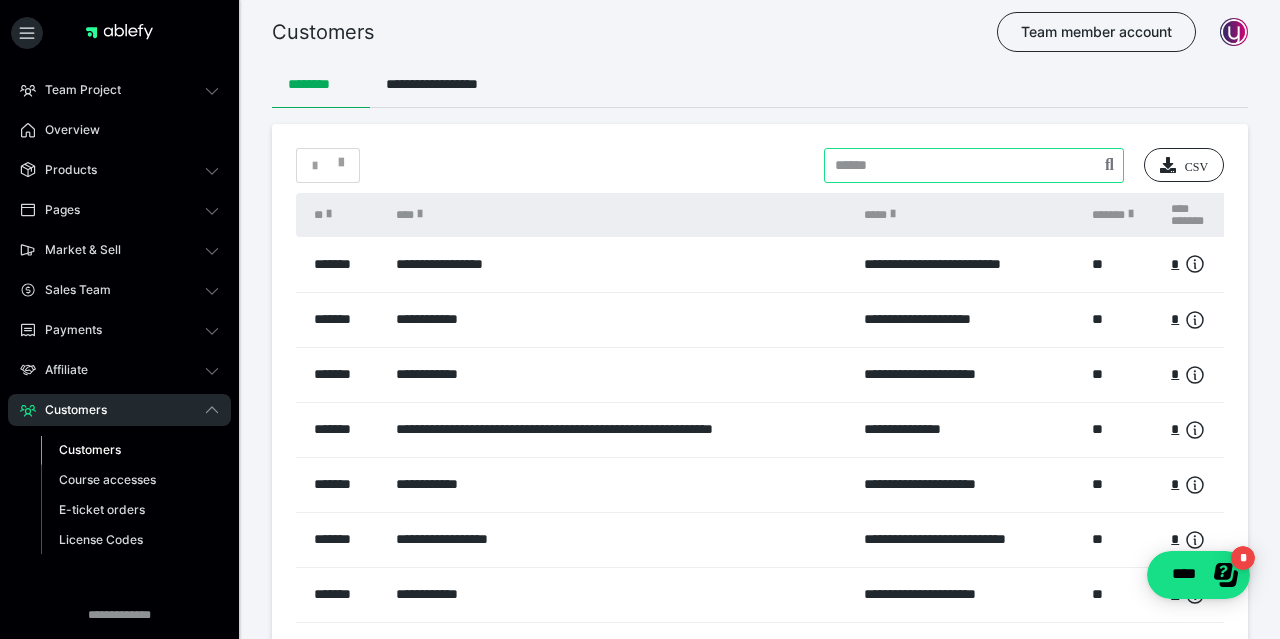 click at bounding box center [974, 165] 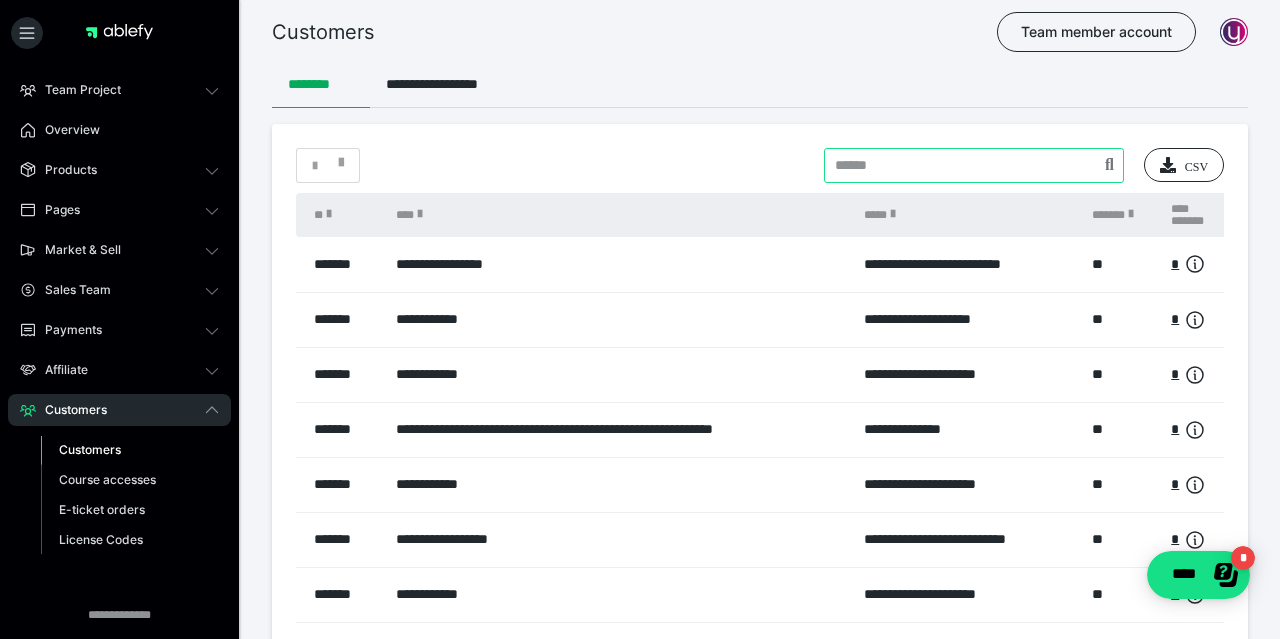 paste on "**********" 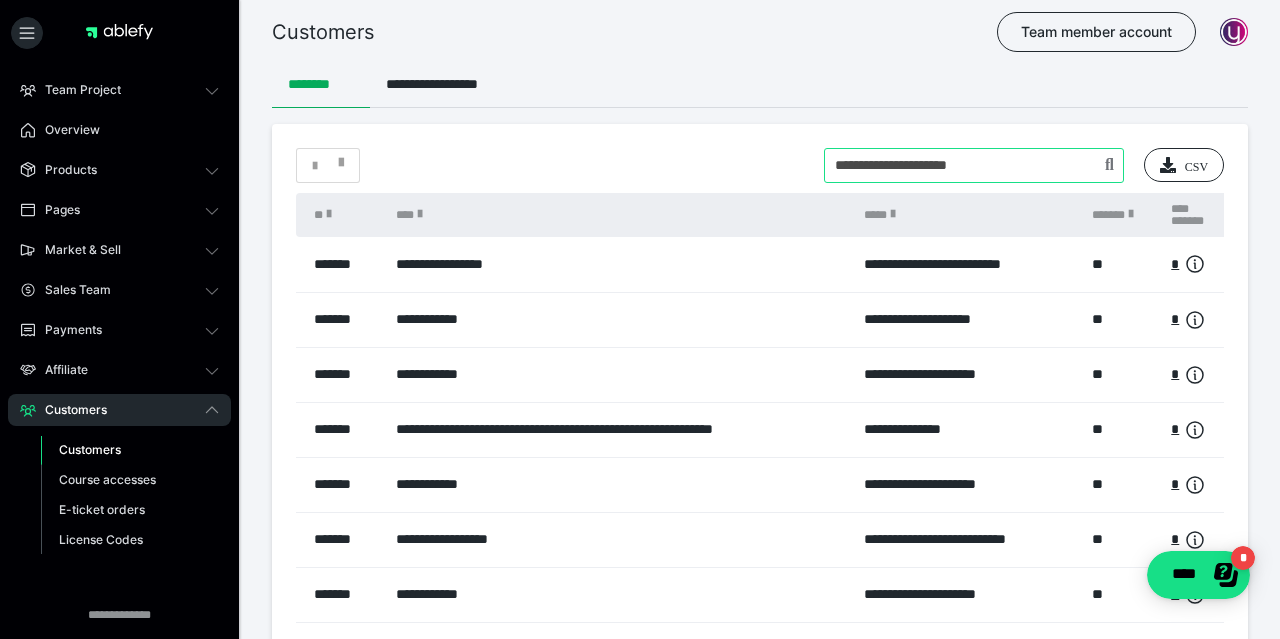 type on "**********" 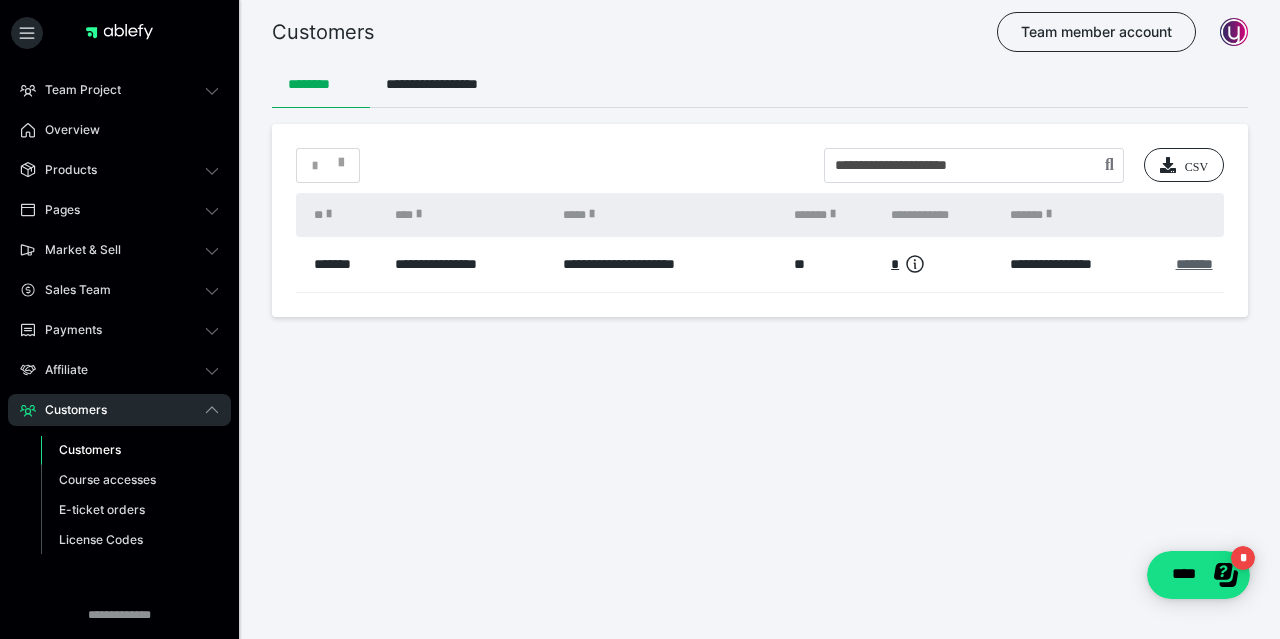 click on "*******" at bounding box center (1194, 264) 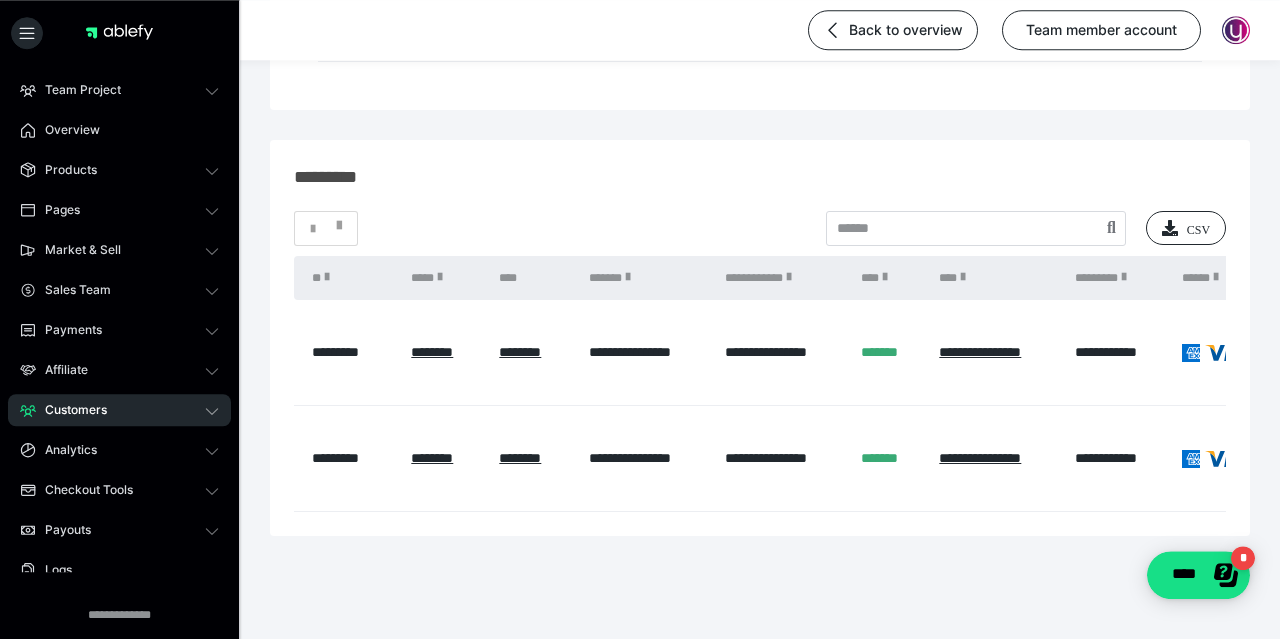scroll, scrollTop: 470, scrollLeft: 0, axis: vertical 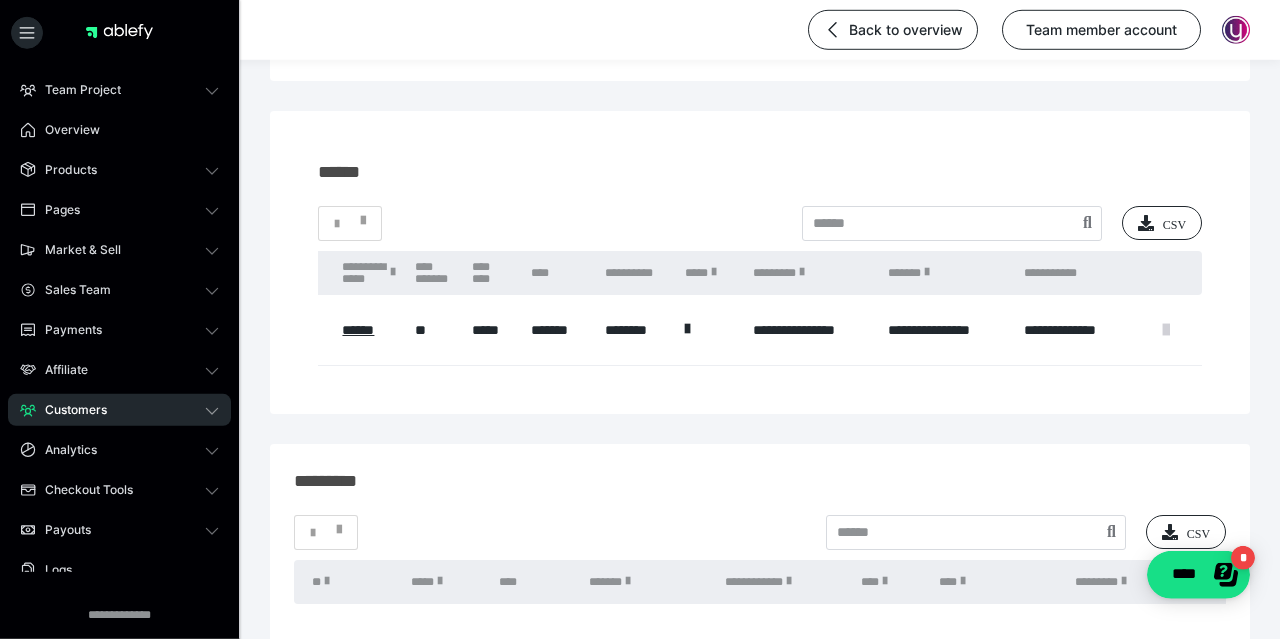 click at bounding box center (1166, 330) 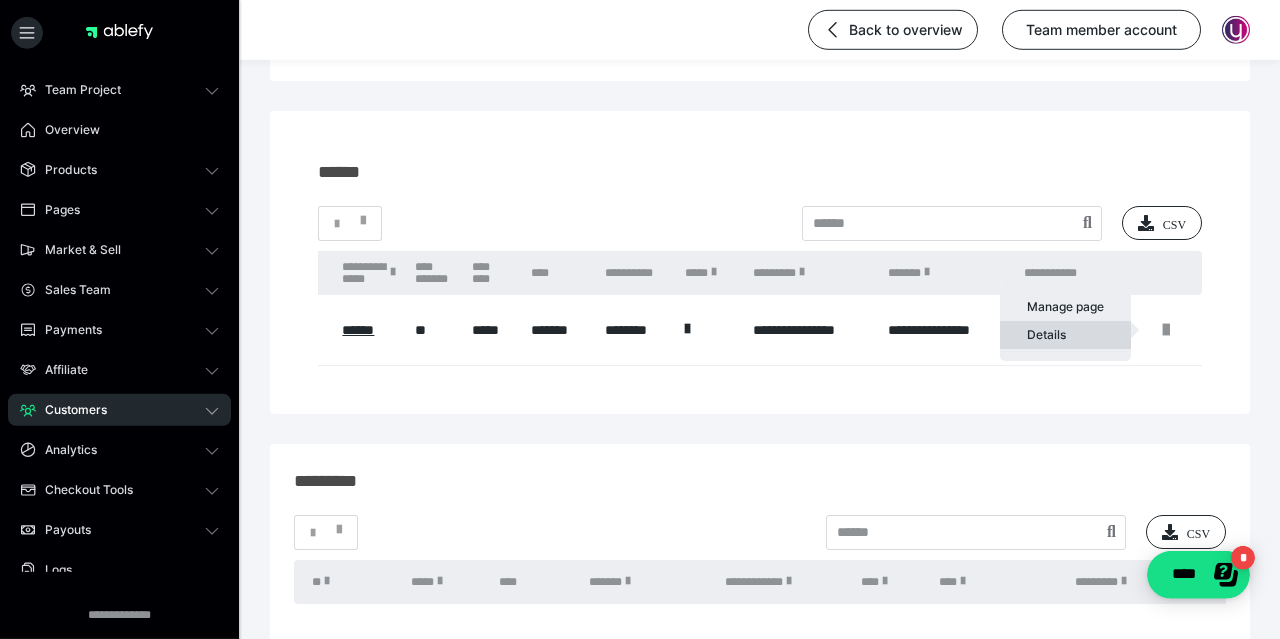 click on "Details" at bounding box center [1065, 335] 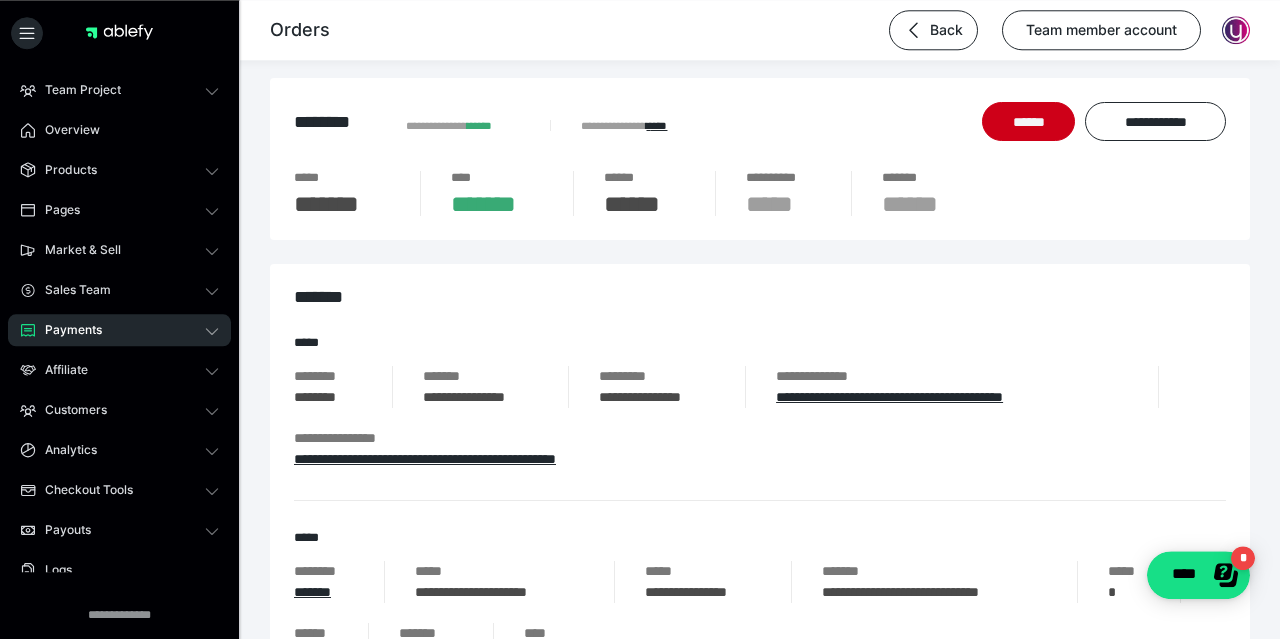 scroll, scrollTop: 13, scrollLeft: 0, axis: vertical 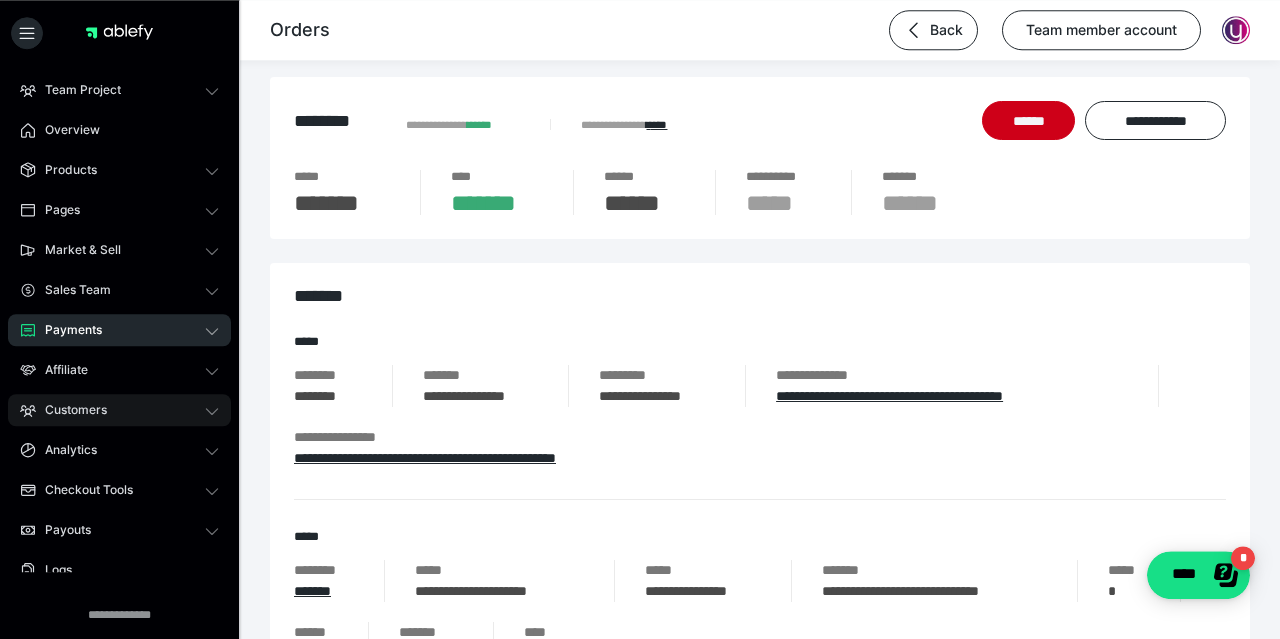 click on "Customers" at bounding box center (69, 410) 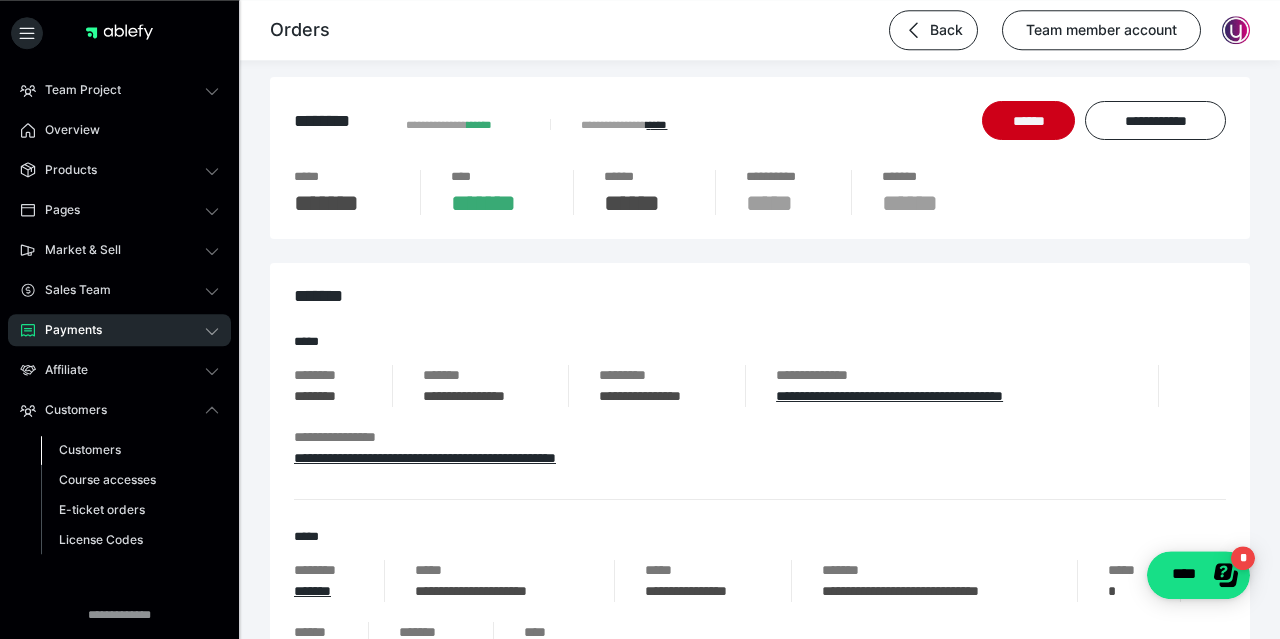 click on "Customers" at bounding box center (90, 449) 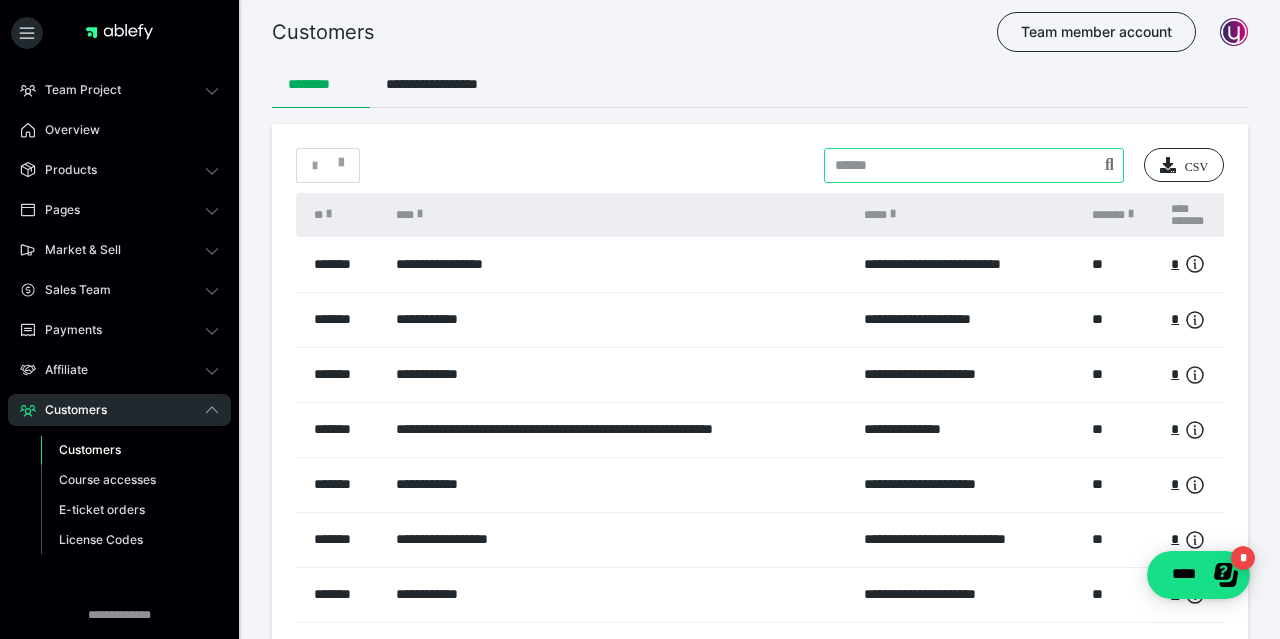 click at bounding box center [974, 165] 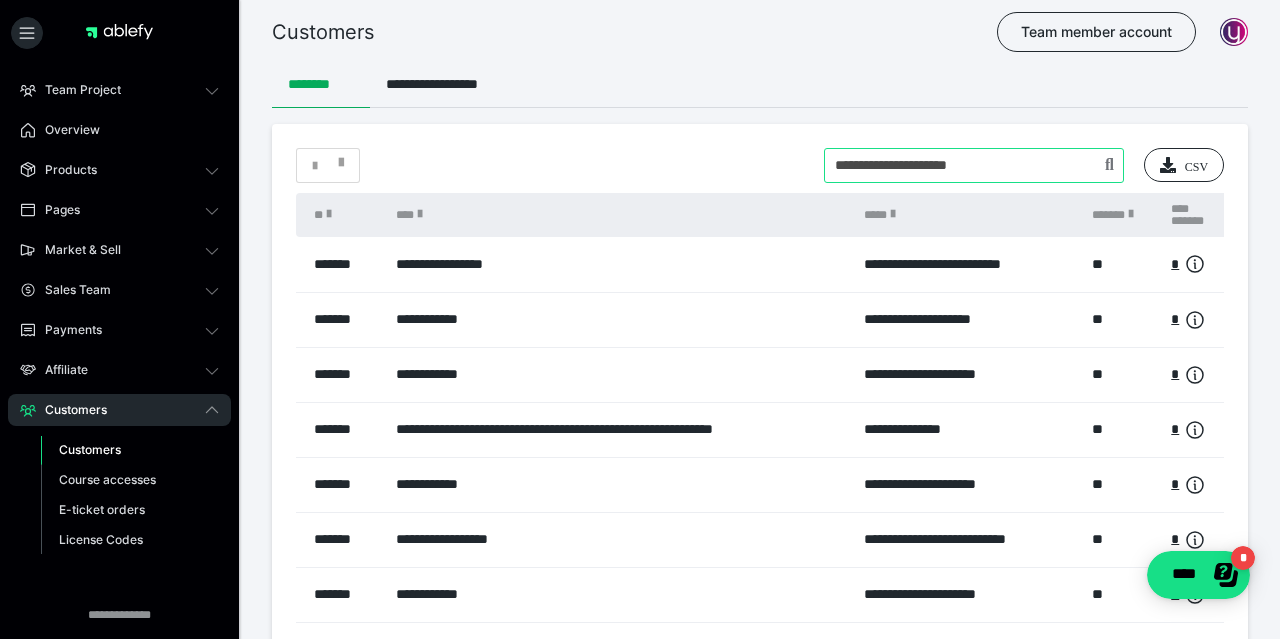 type on "**********" 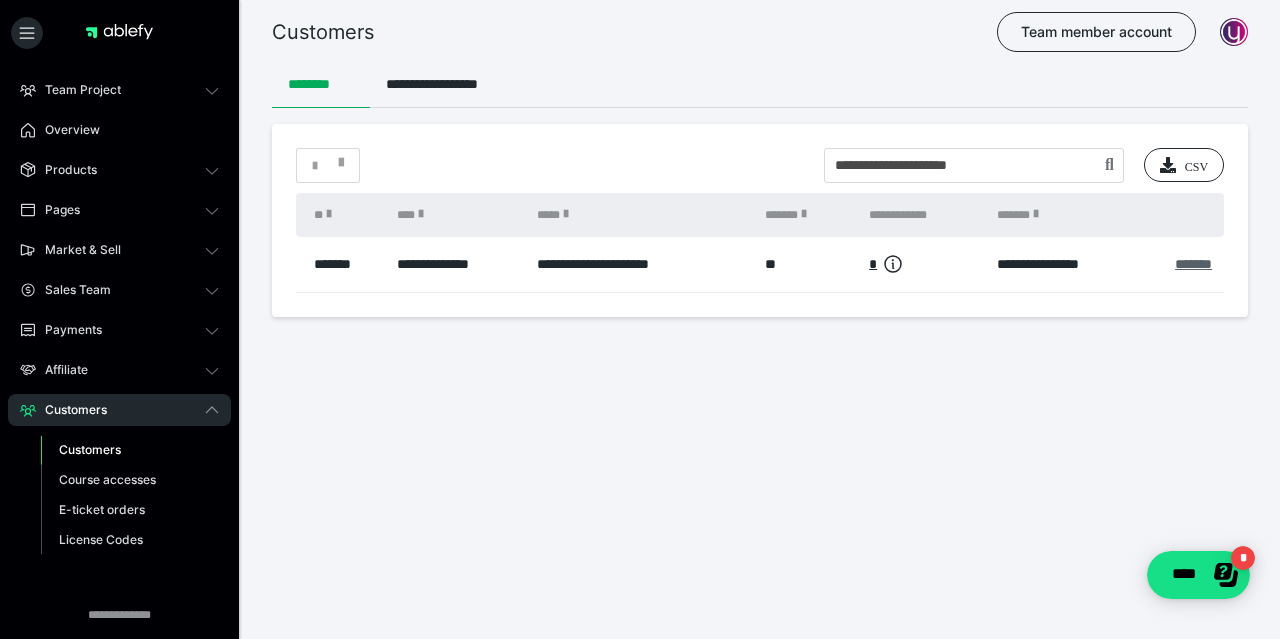 click on "*******" at bounding box center (1193, 264) 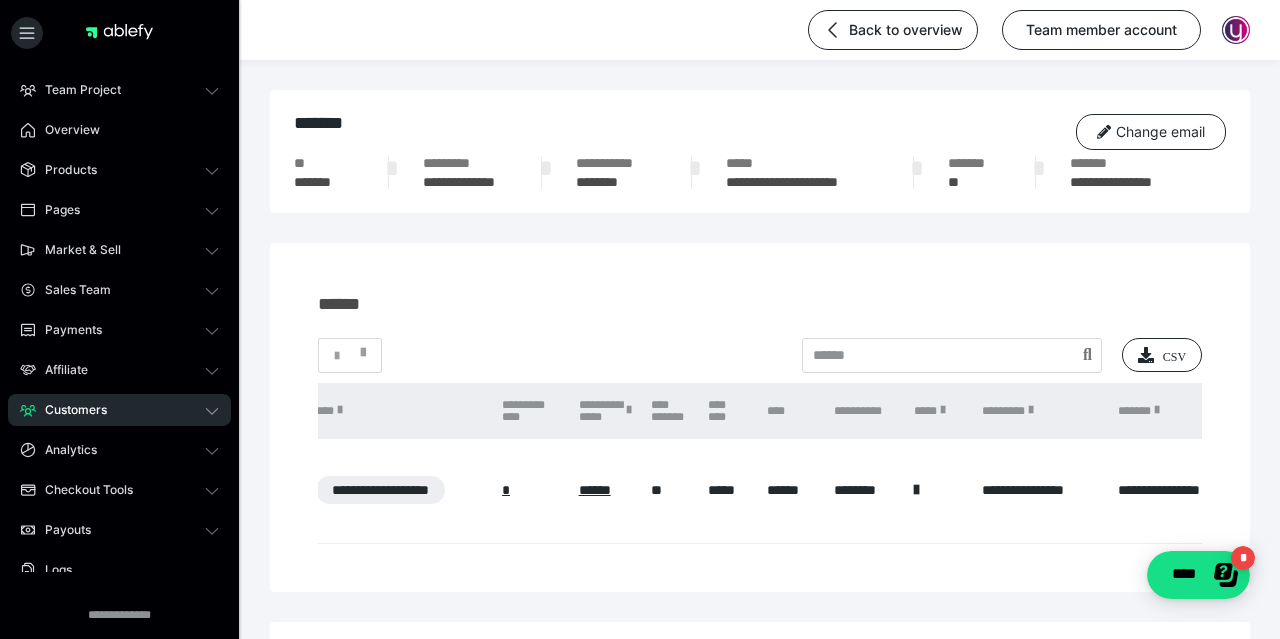 scroll, scrollTop: 0, scrollLeft: 735, axis: horizontal 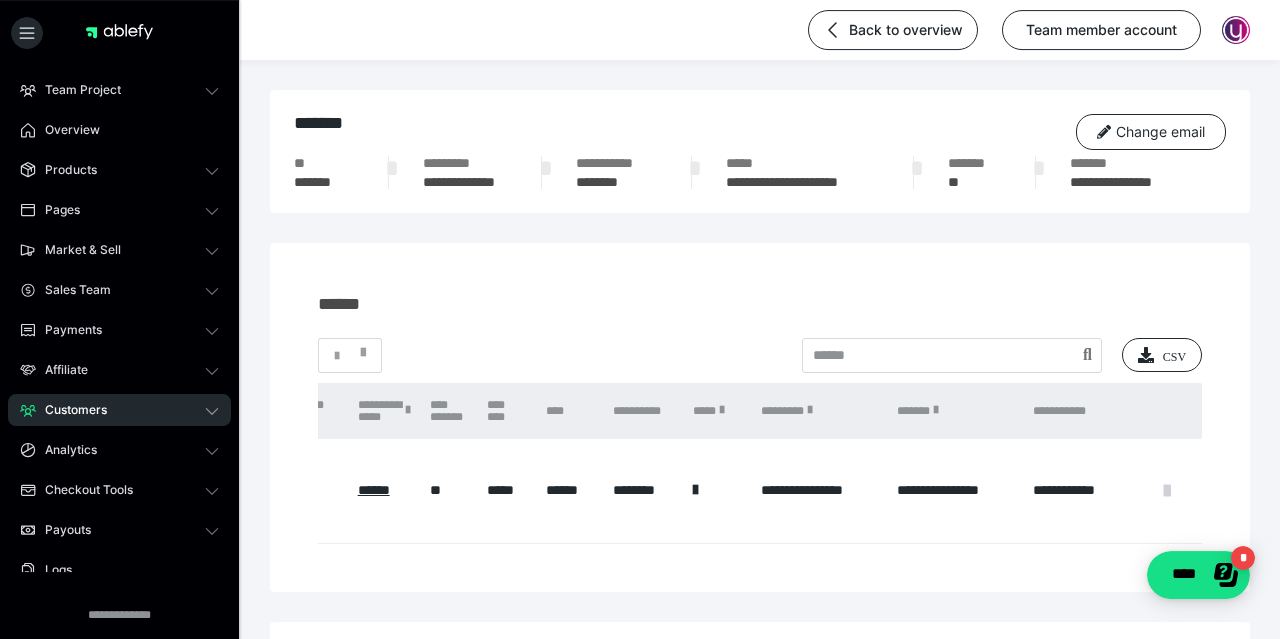 click at bounding box center [1167, 491] 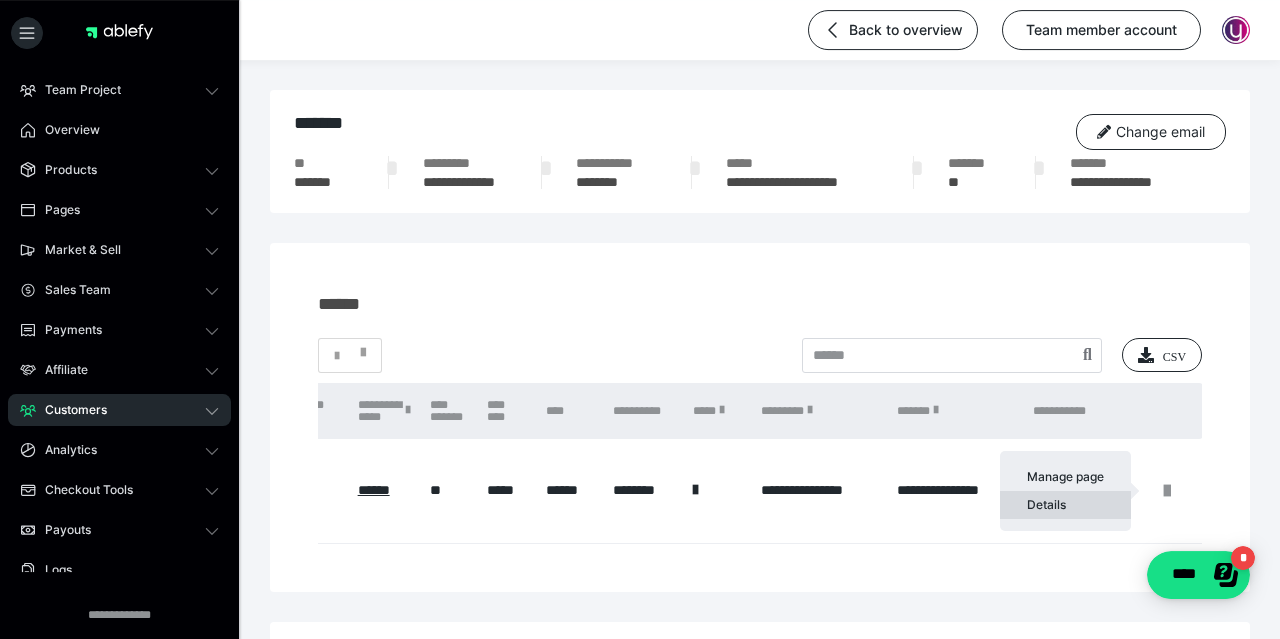 click on "Details" at bounding box center [1065, 505] 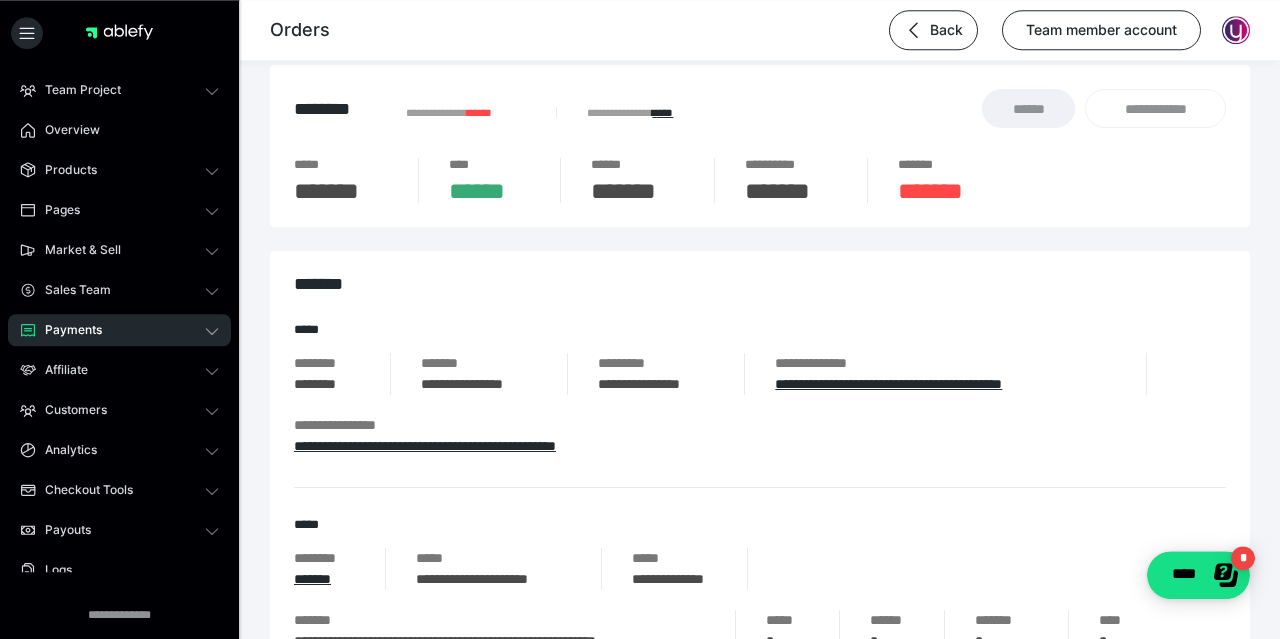 scroll, scrollTop: 29, scrollLeft: 0, axis: vertical 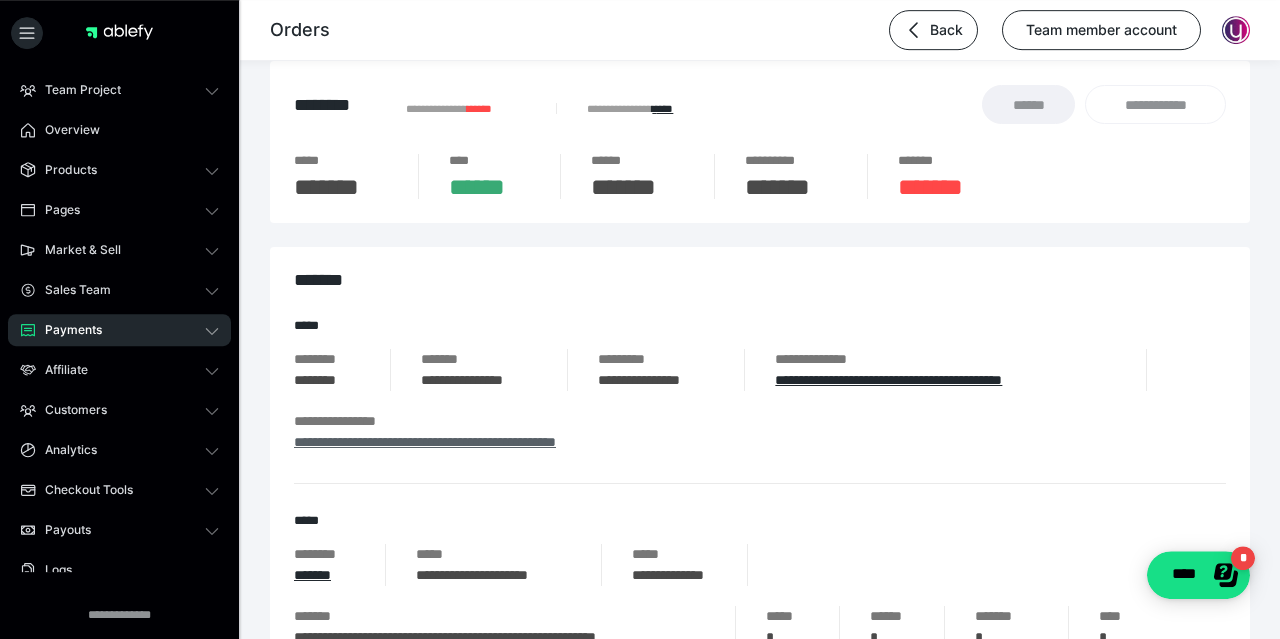 click on "**********" at bounding box center (425, 442) 